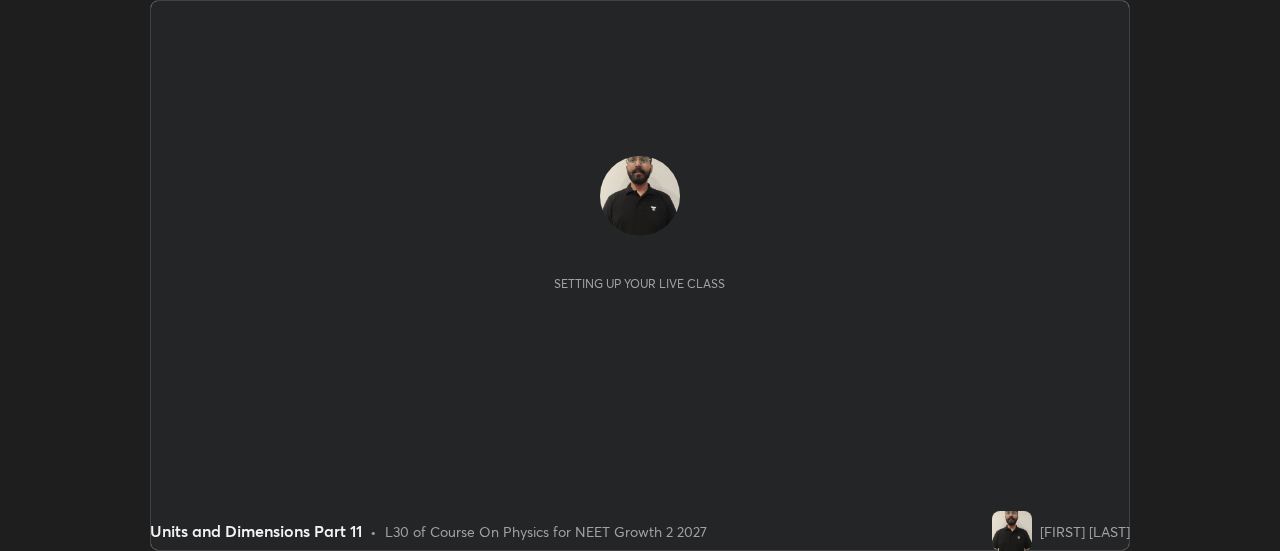 scroll, scrollTop: 0, scrollLeft: 0, axis: both 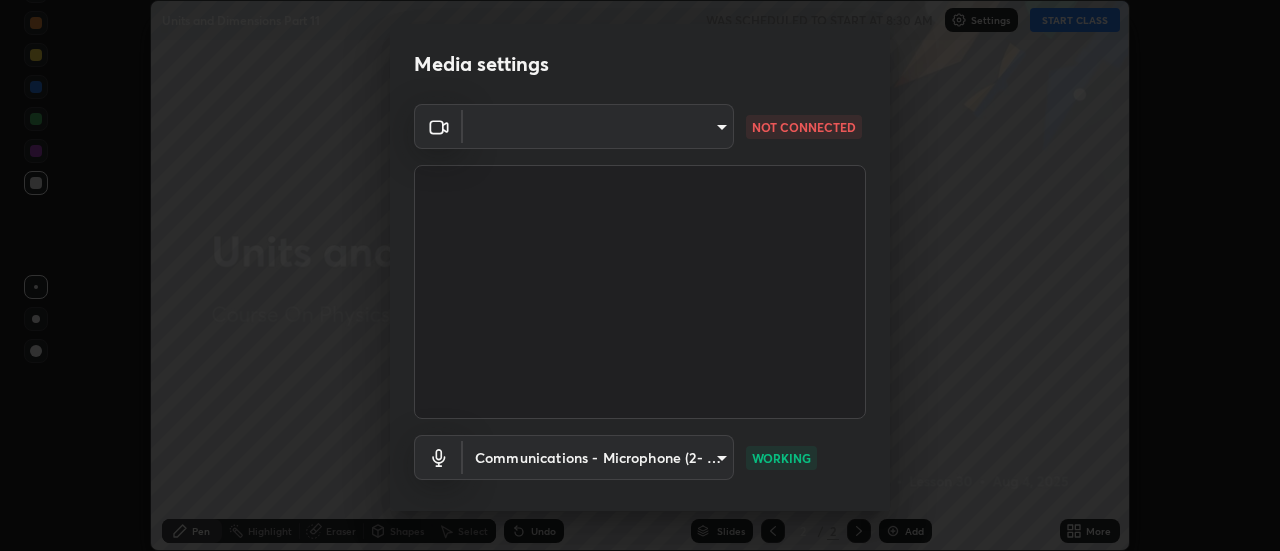 click on "Erase all Units and Dimensions Part 11 WAS SCHEDULED TO START AT  [TIME] Settings START CLASS Setting up your live class Units and Dimensions Part 11 • L30 of Course On Physics for NEET Growth 2 2027 [FIRST] [LAST] Pen Highlight Eraser Shapes Select Undo Slides 2 / 2 Add More Enable hand raising Enable raise hand to speak to learners. Once enabled, chat will be turned off temporarily. Enable x   No doubts shared Encourage your learners to ask a doubt for better clarity Report an issue Reason for reporting Buffering Chat not working Audio - Video sync issue Educator video quality low ​ Attach an image Report Media settings ​ NOT CONNECTED Communications - Microphone (2- High Definition Audio Device) communications WORKING 1 / 5 Next" at bounding box center [640, 275] 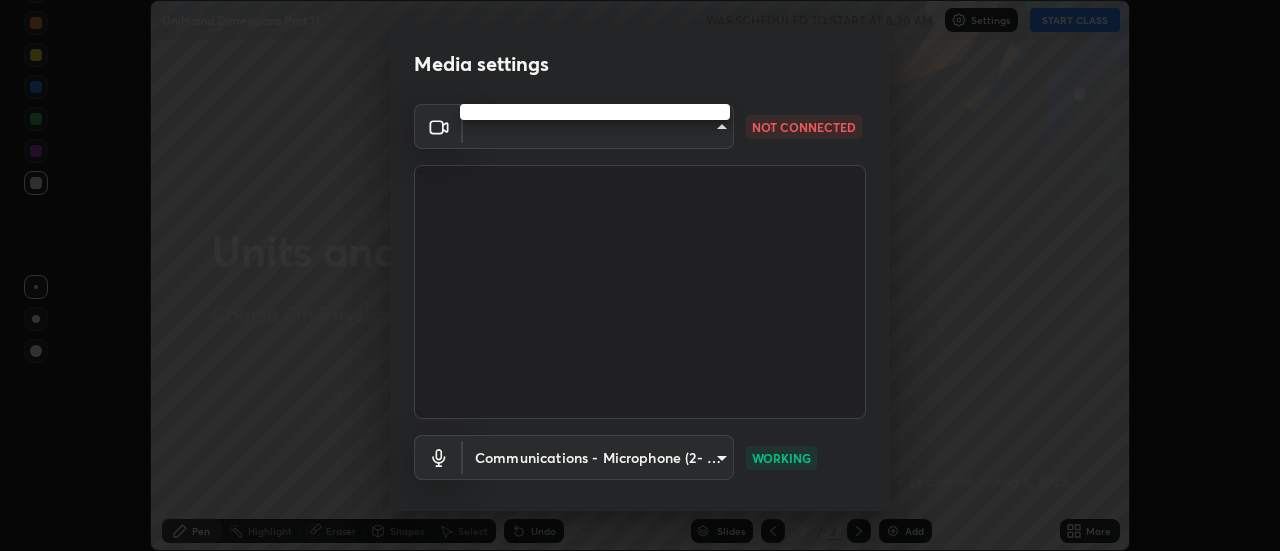 click at bounding box center (595, 112) 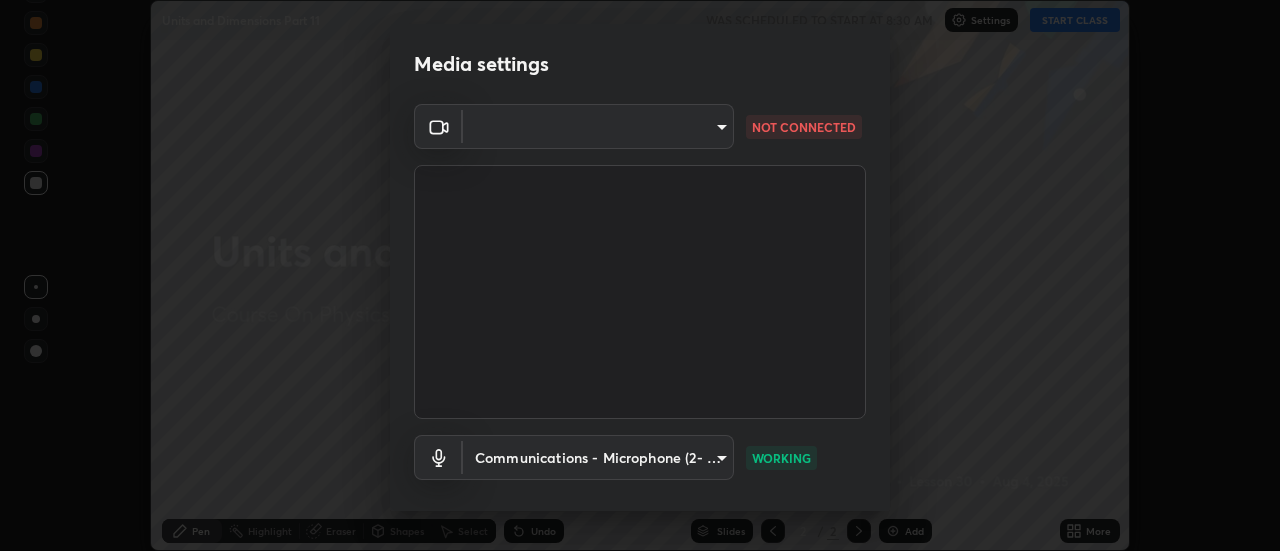 click at bounding box center [640, 292] 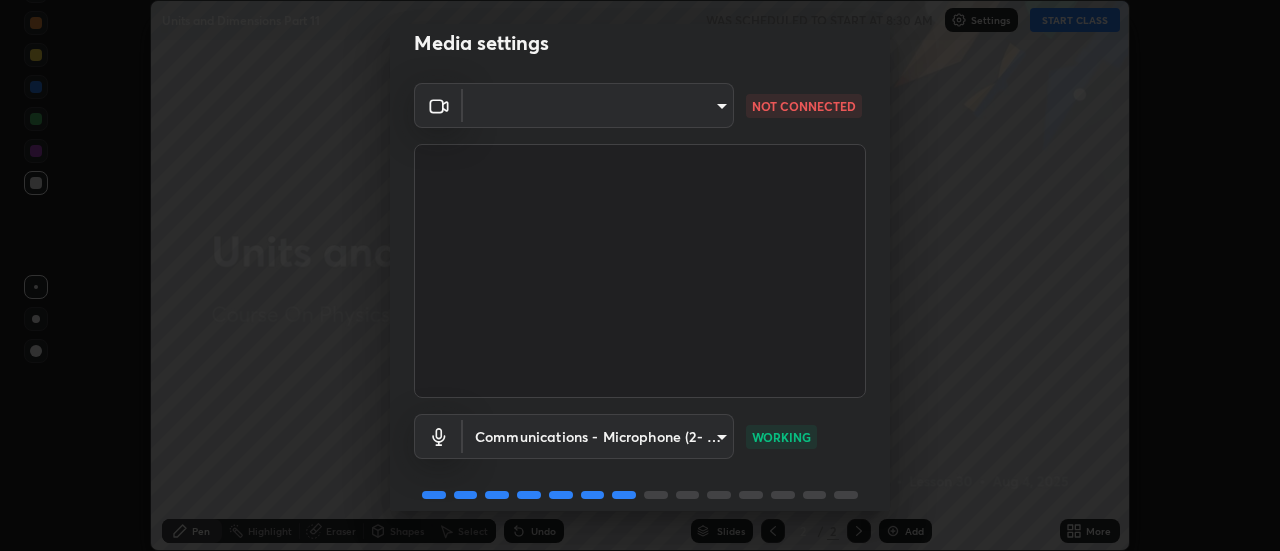 scroll, scrollTop: 0, scrollLeft: 0, axis: both 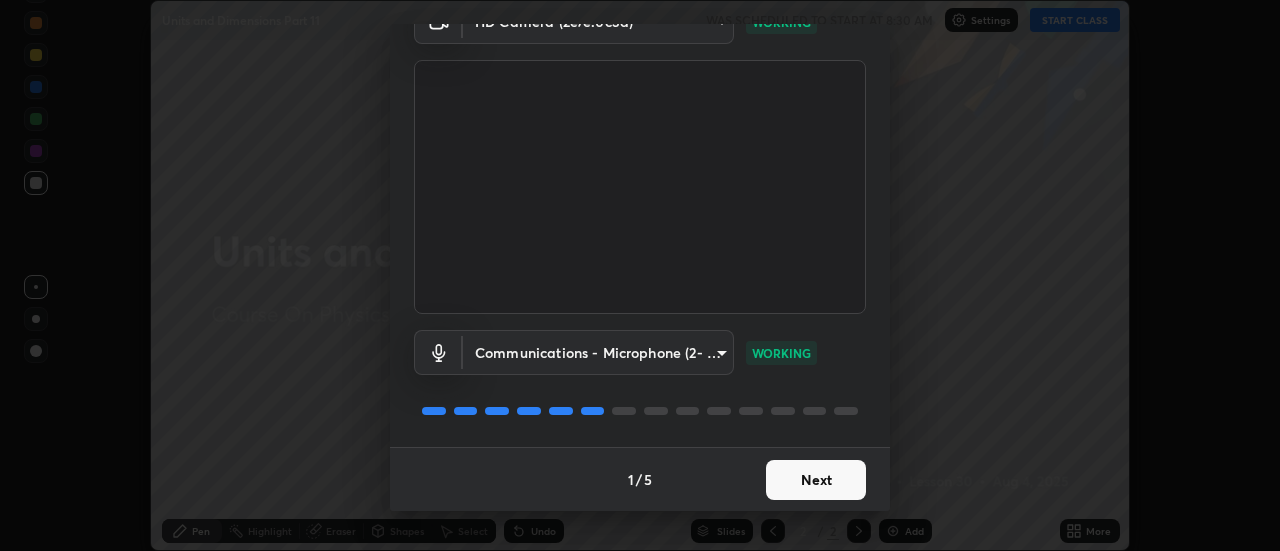 click on "Next" at bounding box center [816, 480] 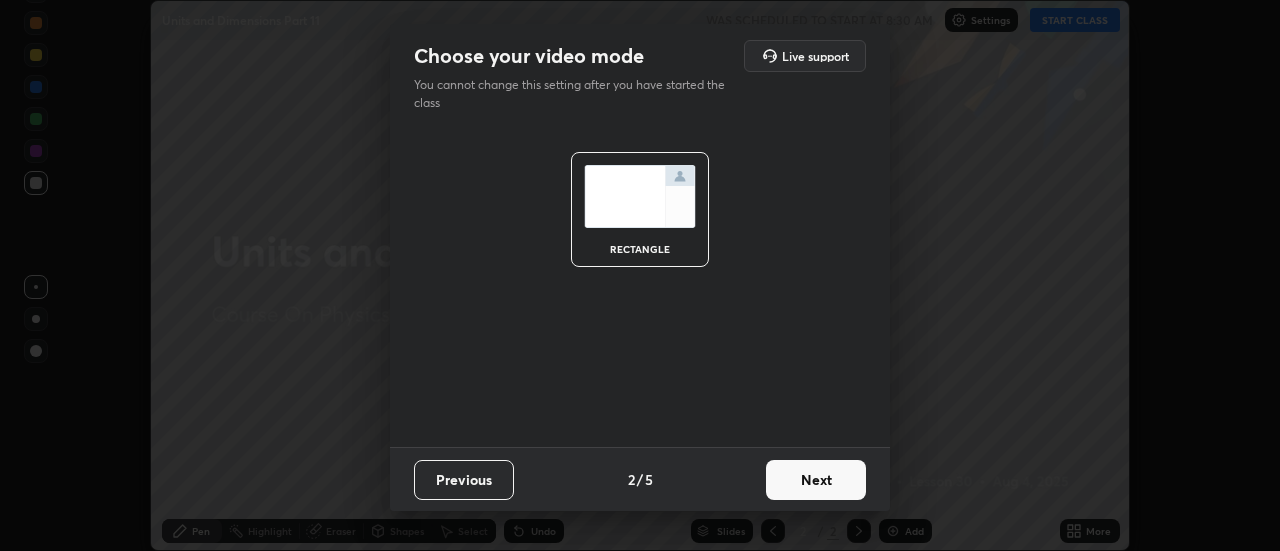 scroll, scrollTop: 0, scrollLeft: 0, axis: both 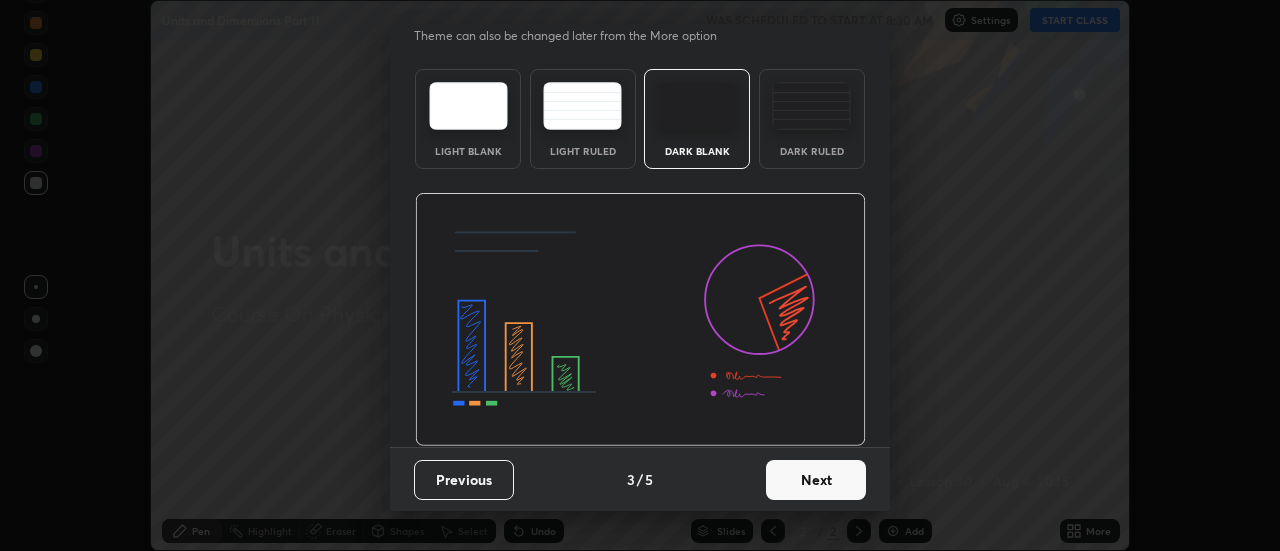 click on "Next" at bounding box center [816, 480] 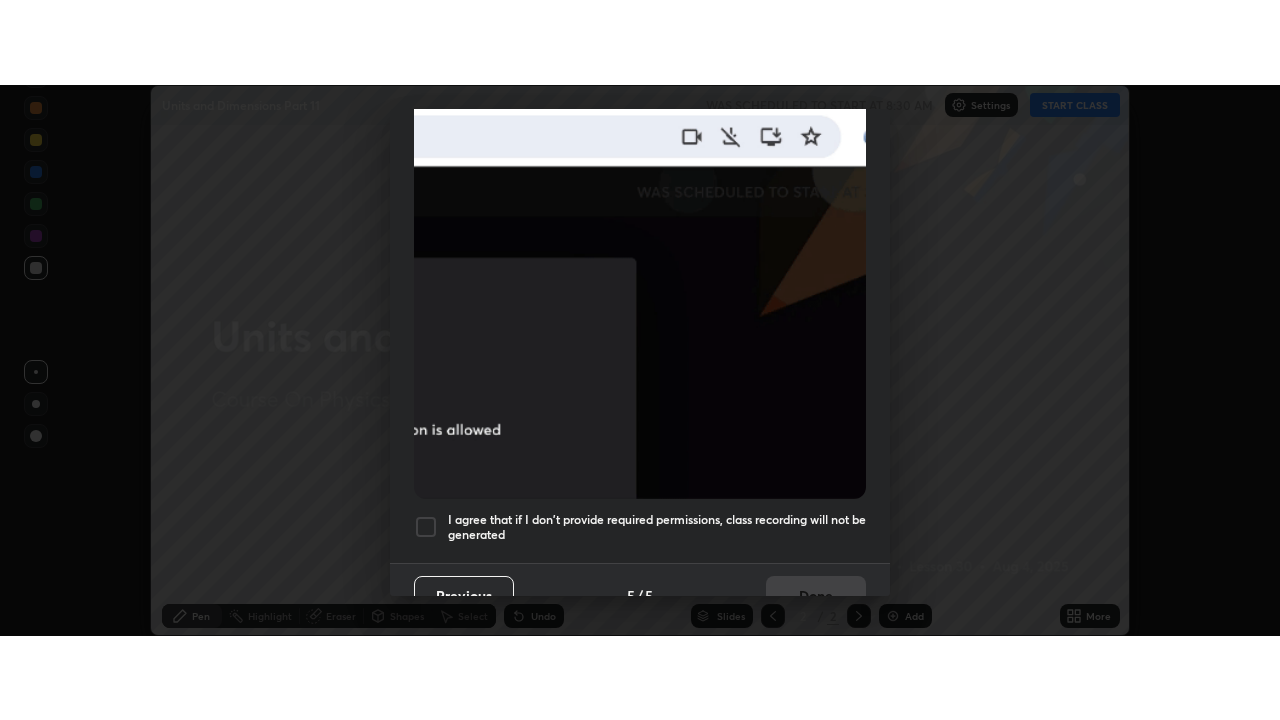 scroll, scrollTop: 513, scrollLeft: 0, axis: vertical 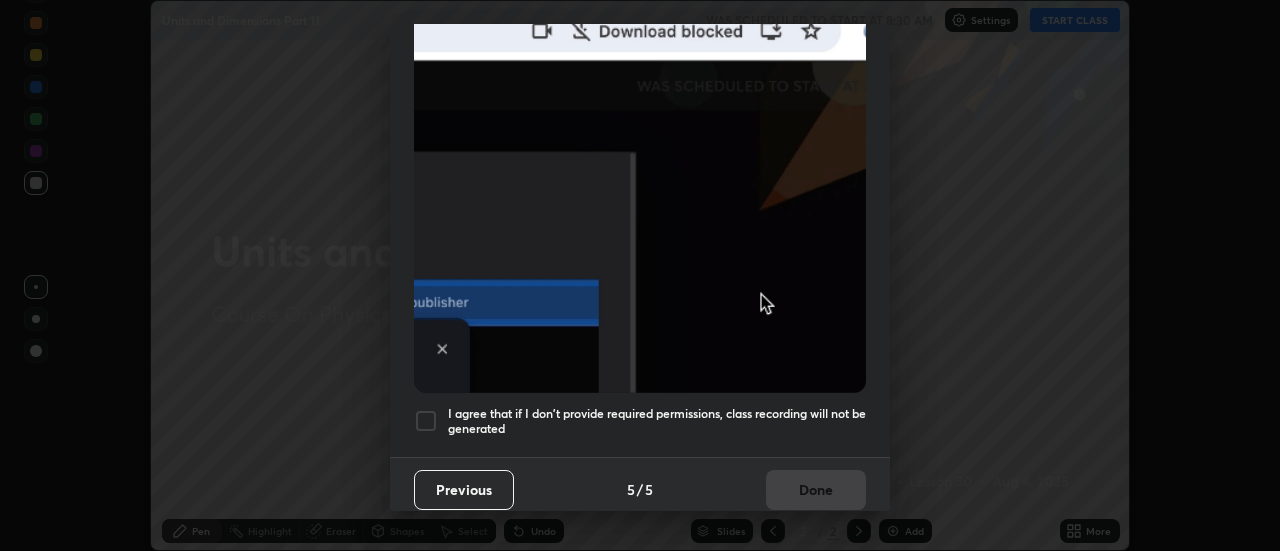click on "I agree that if I don't provide required permissions, class recording will not be generated" at bounding box center [657, 421] 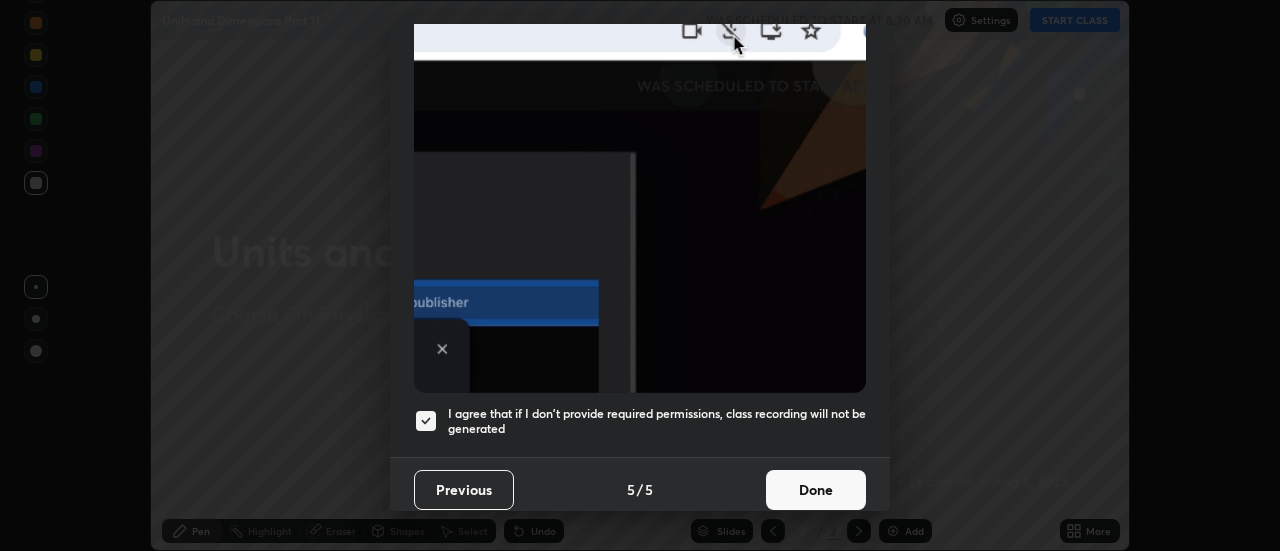 click on "Done" at bounding box center (816, 490) 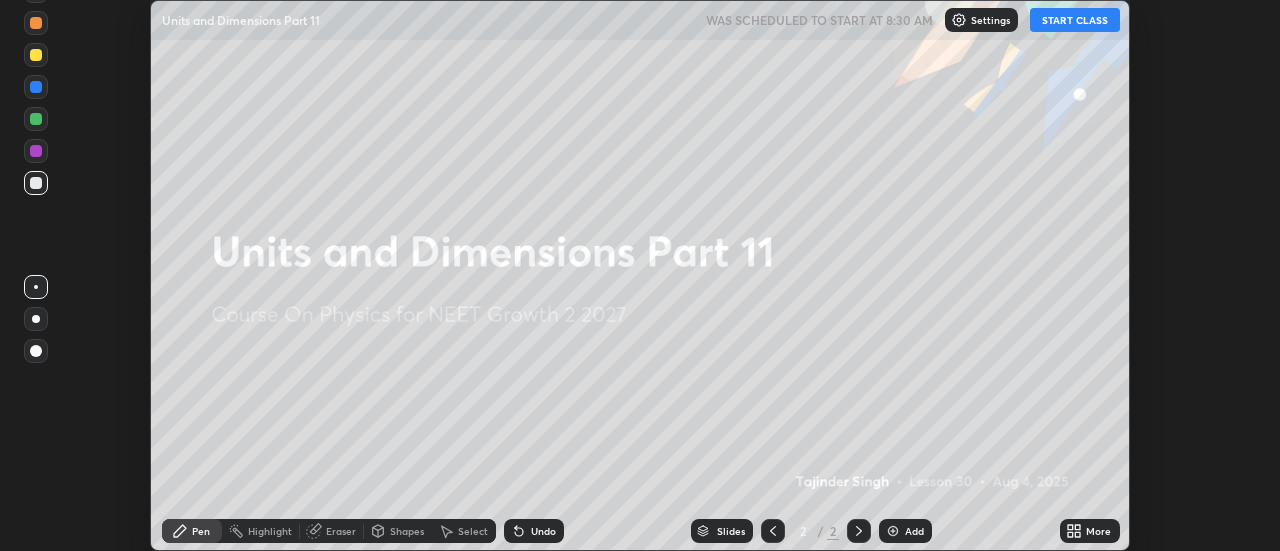 click on "START CLASS" at bounding box center [1075, 20] 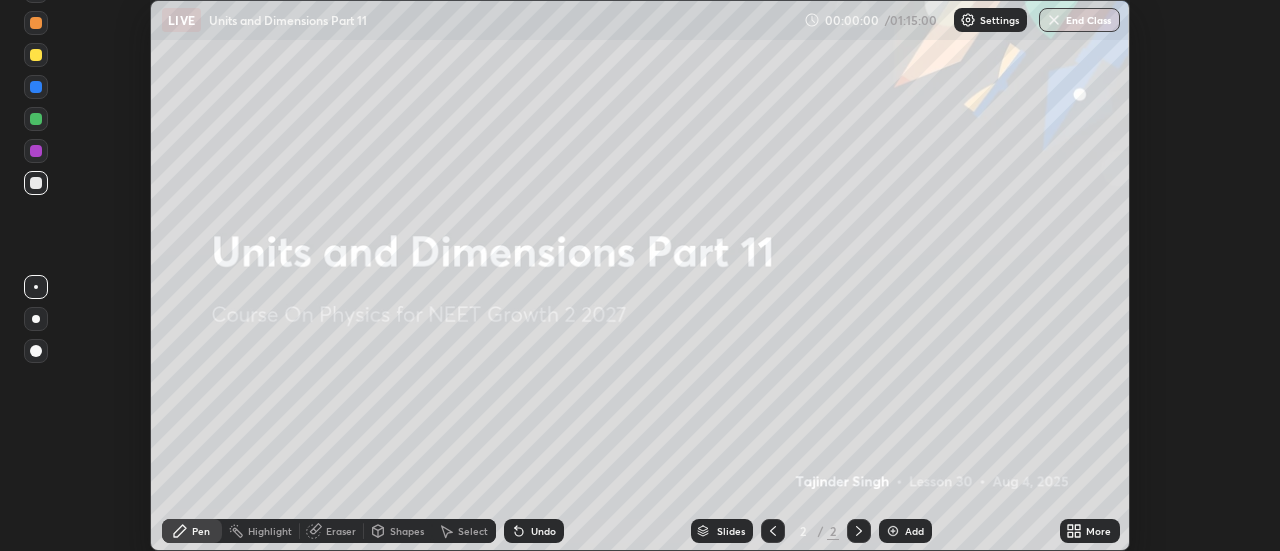 click on "More" at bounding box center (1098, 531) 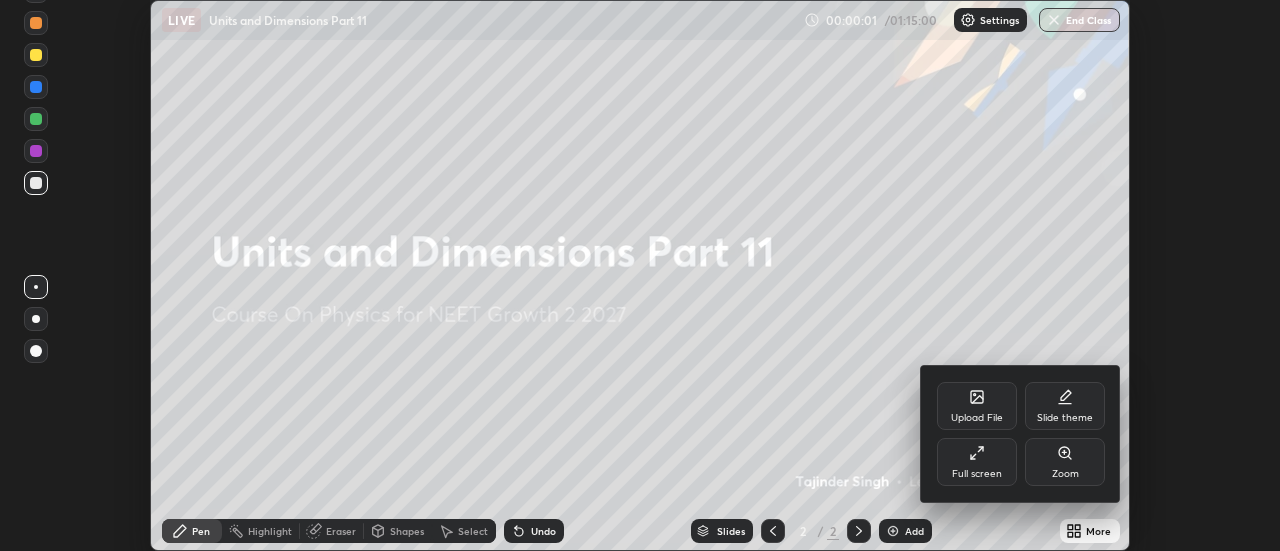 click on "Full screen" at bounding box center [977, 474] 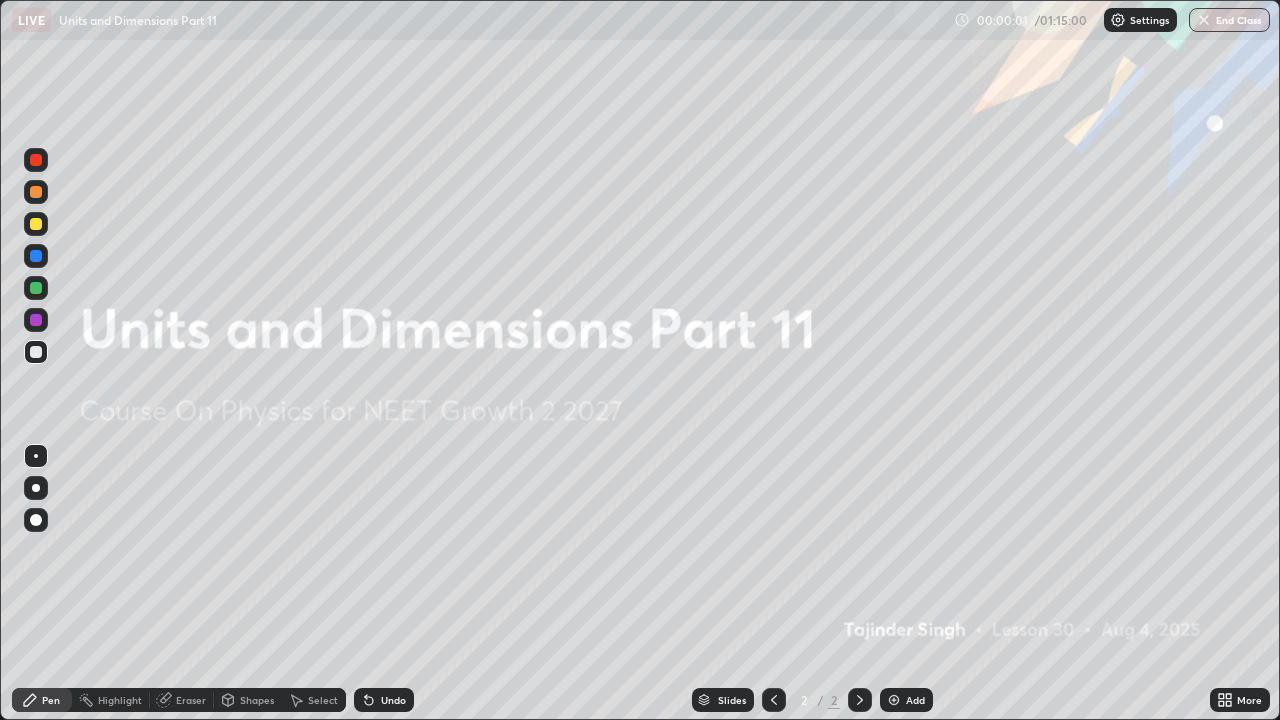 scroll, scrollTop: 99280, scrollLeft: 98720, axis: both 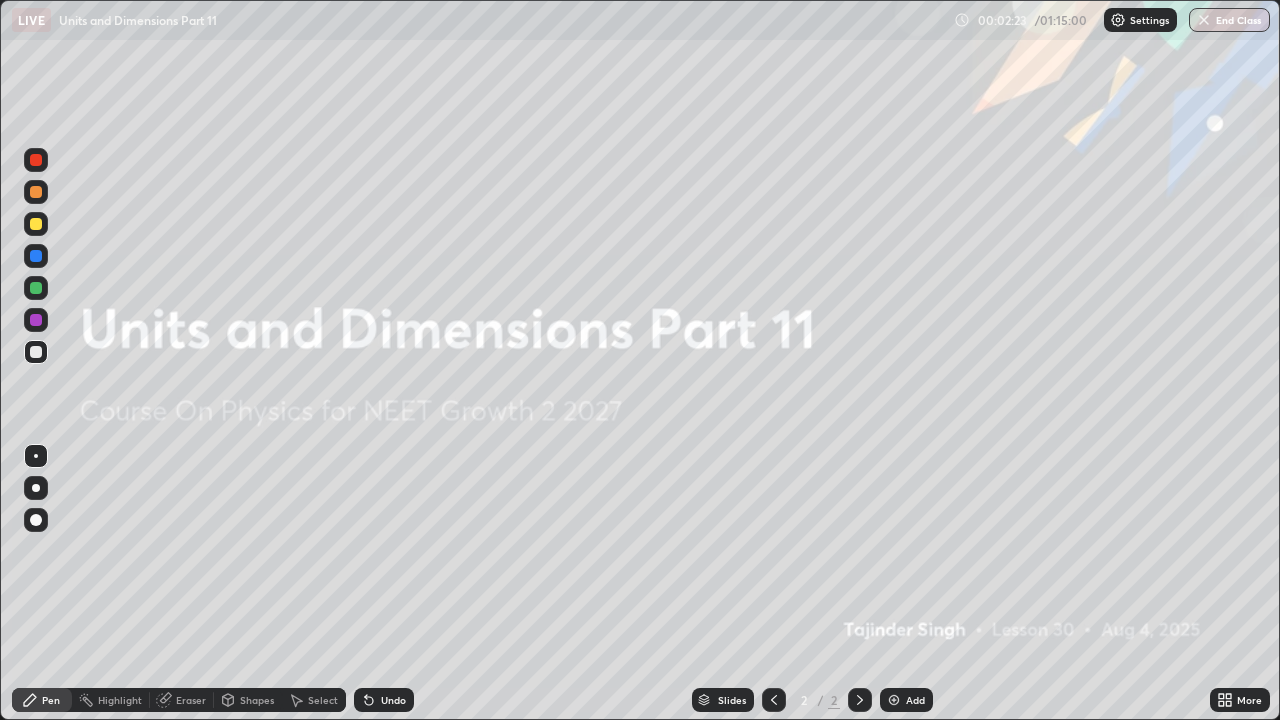 click on "Add" at bounding box center (906, 700) 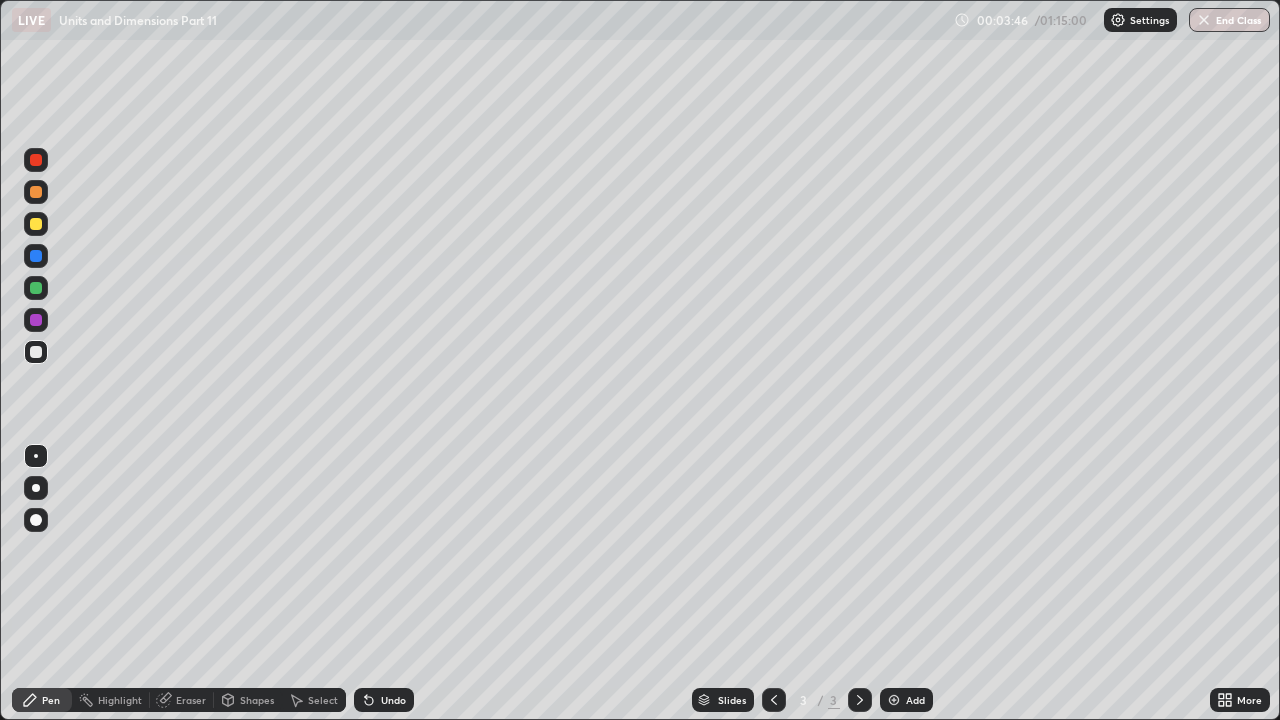 click 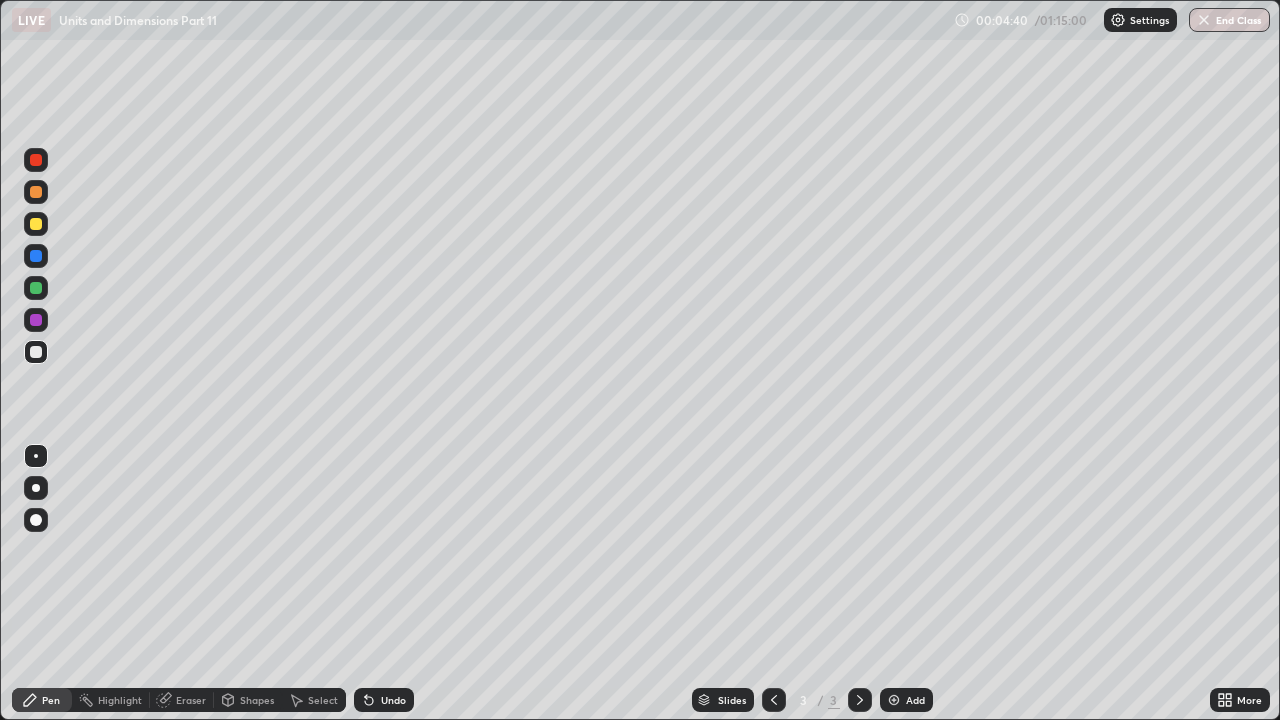 click on "Undo" at bounding box center [384, 700] 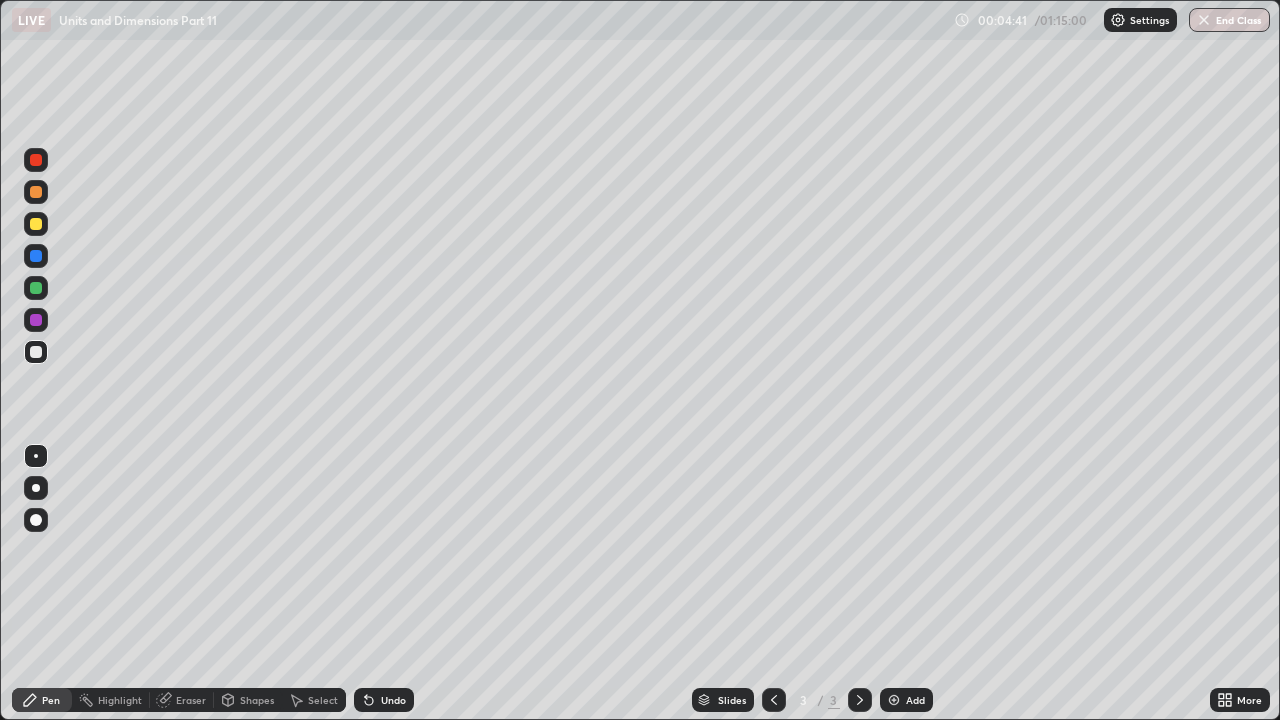click on "Undo" at bounding box center (384, 700) 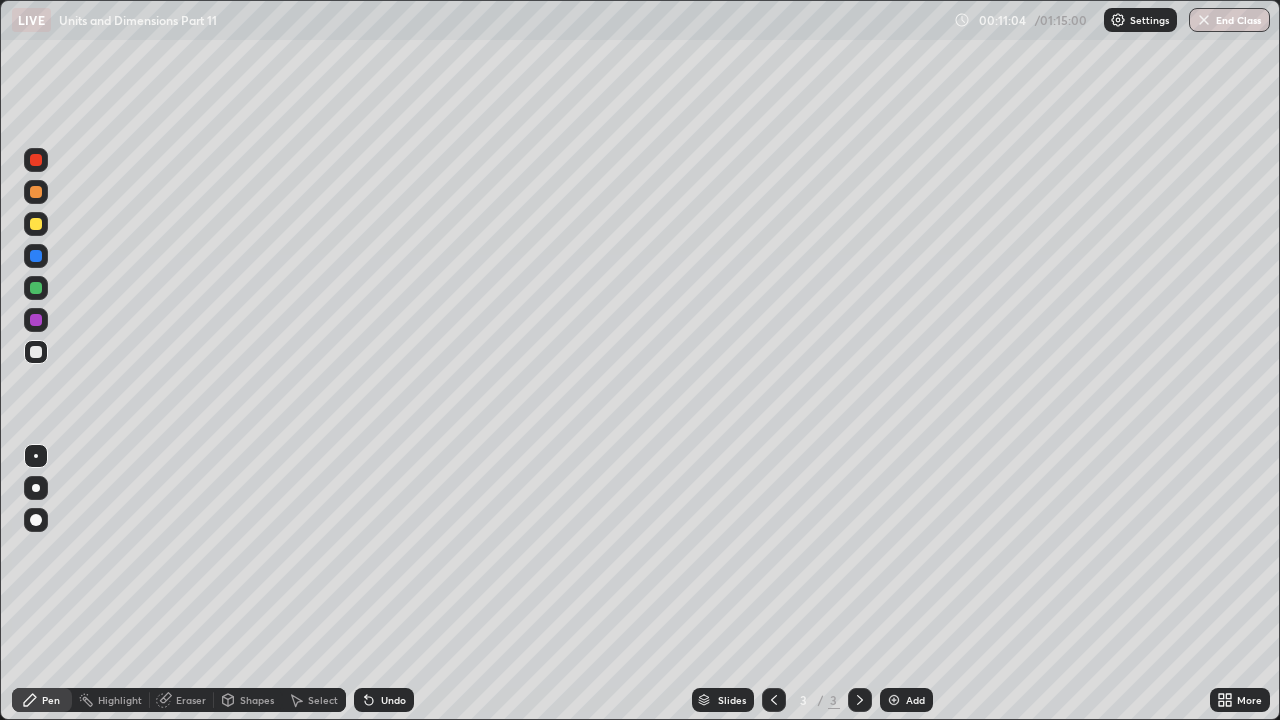 click on "Add" at bounding box center [906, 700] 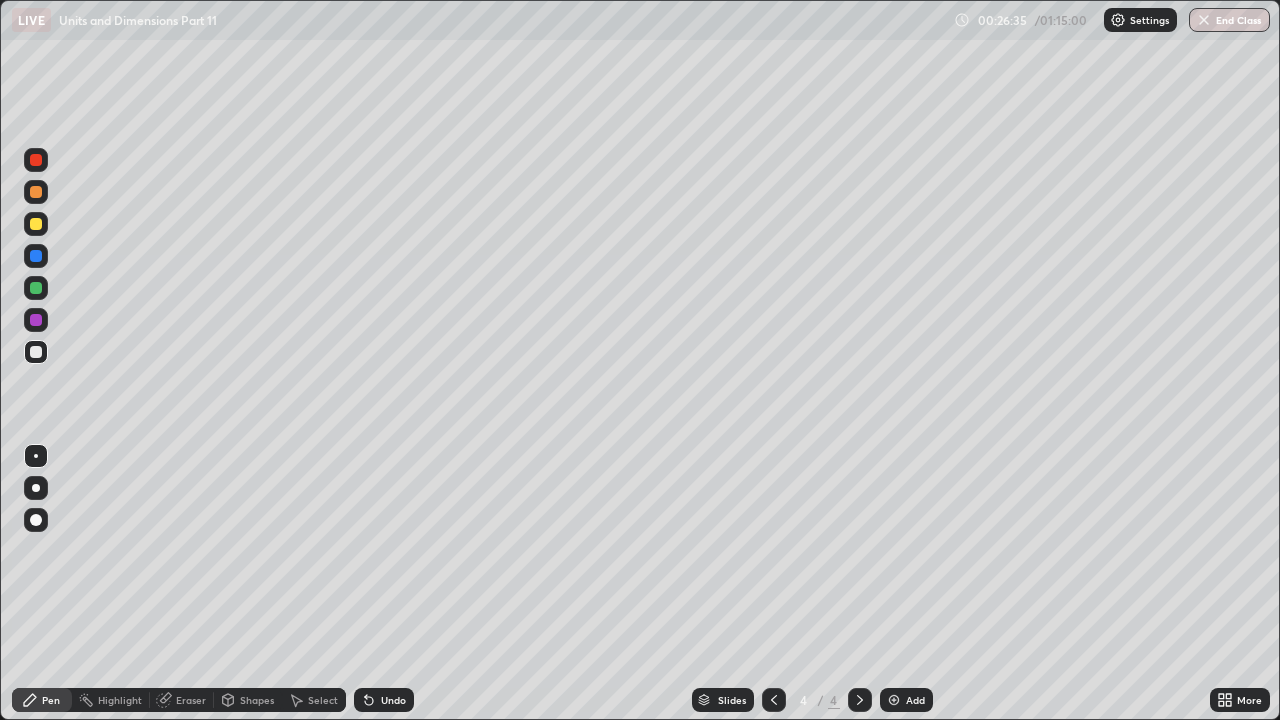 click at bounding box center (894, 700) 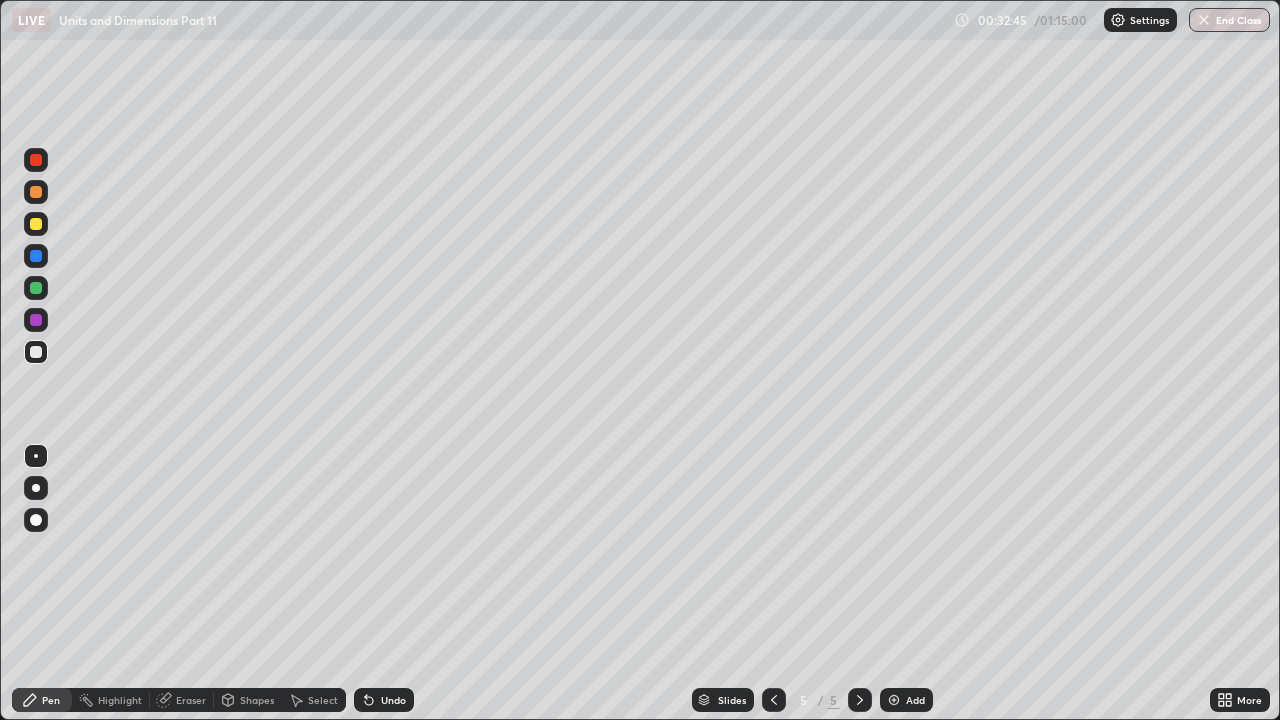 click on "Add" at bounding box center (906, 700) 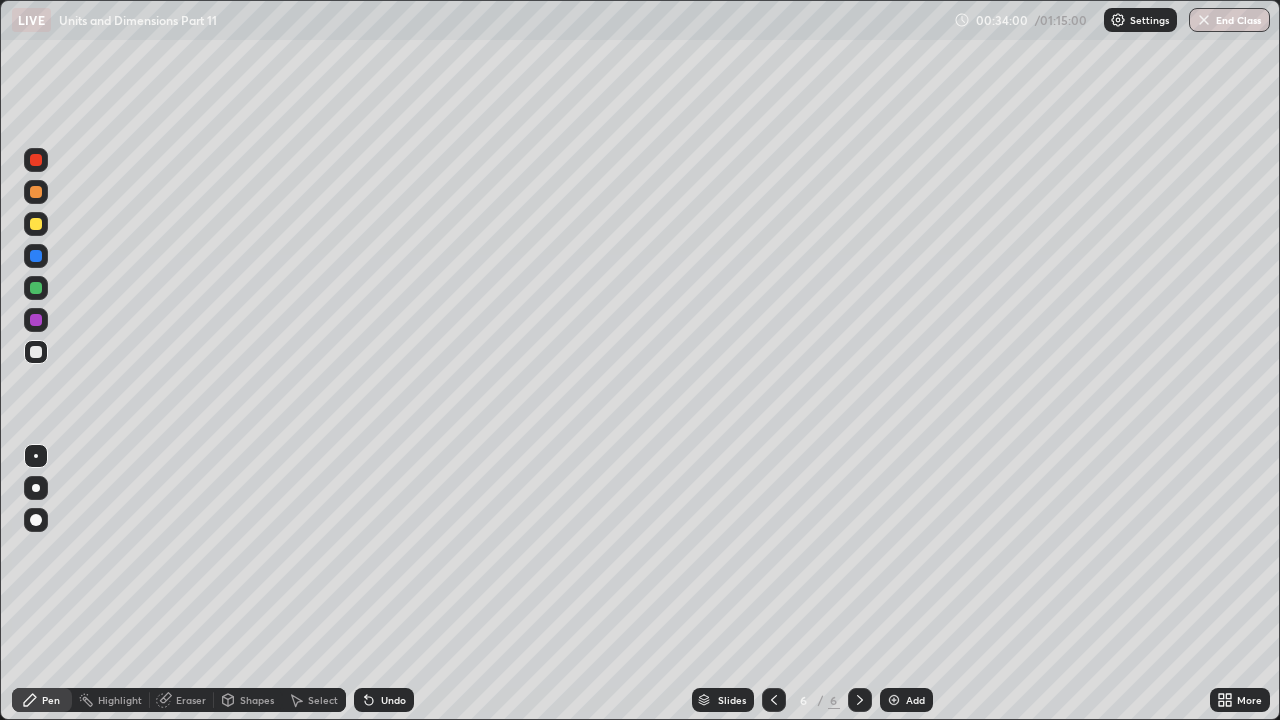 click at bounding box center [36, 224] 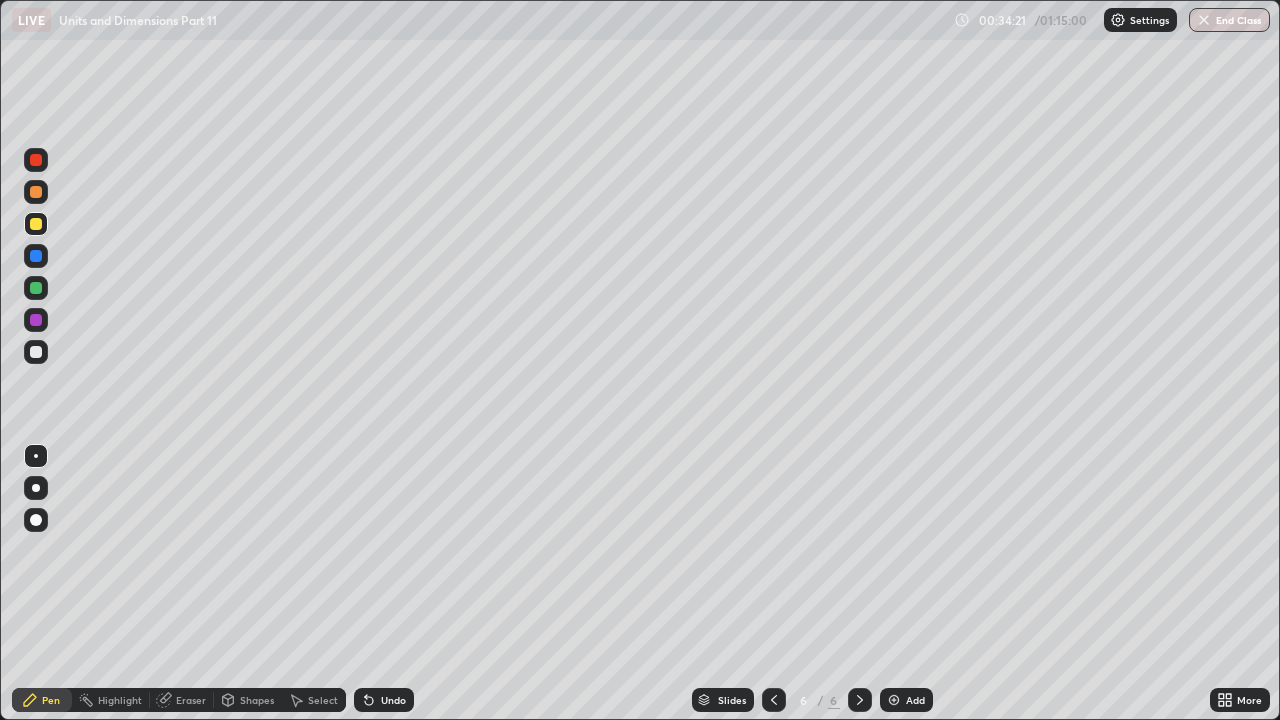 click at bounding box center [36, 352] 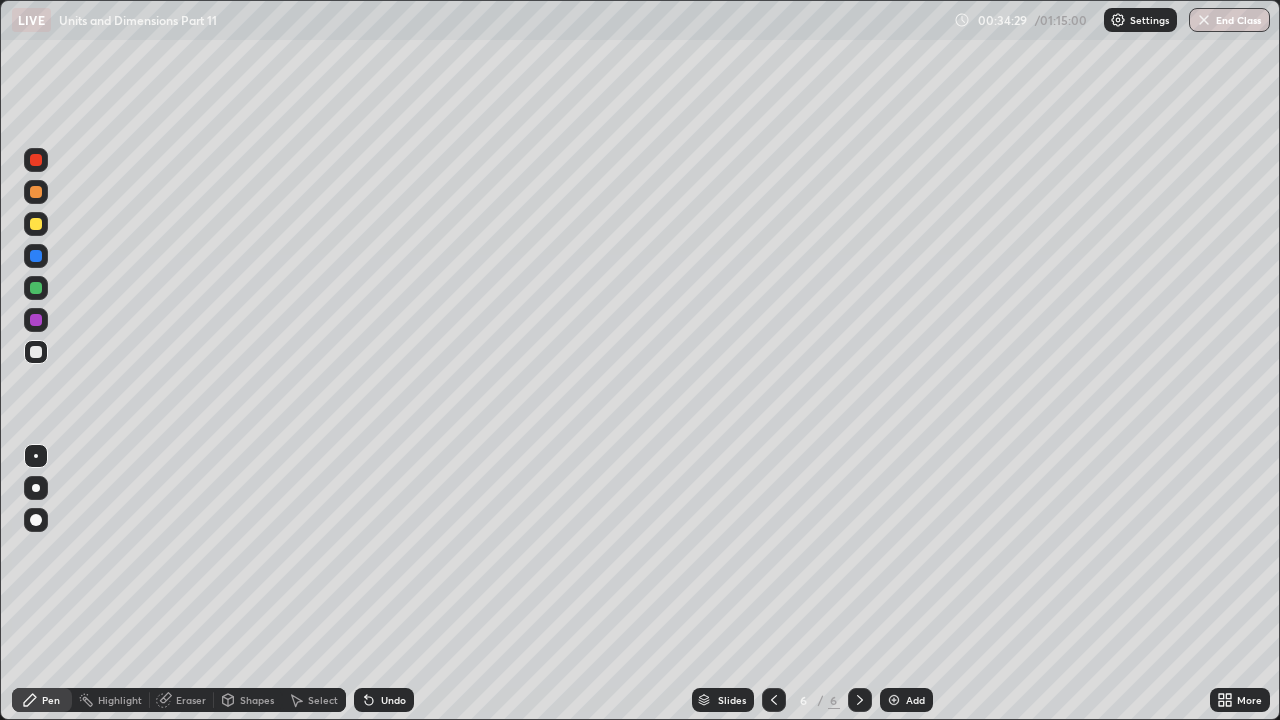 click at bounding box center (36, 224) 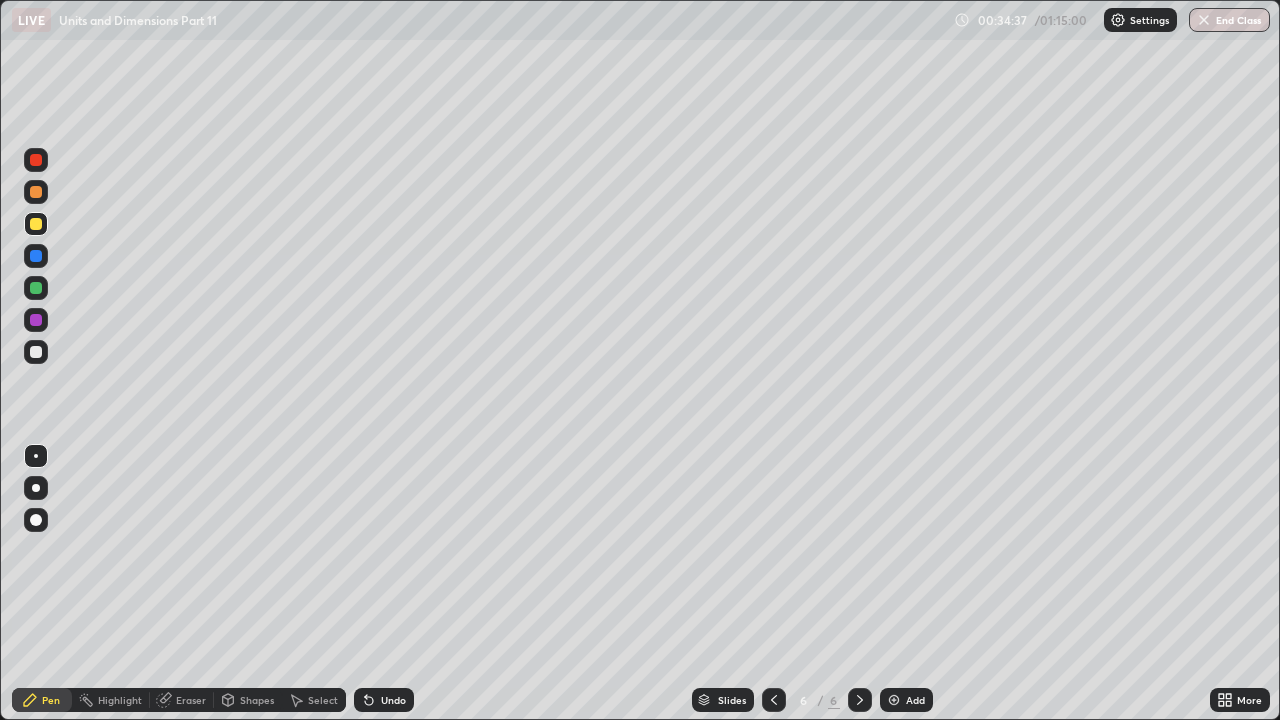 click at bounding box center (36, 352) 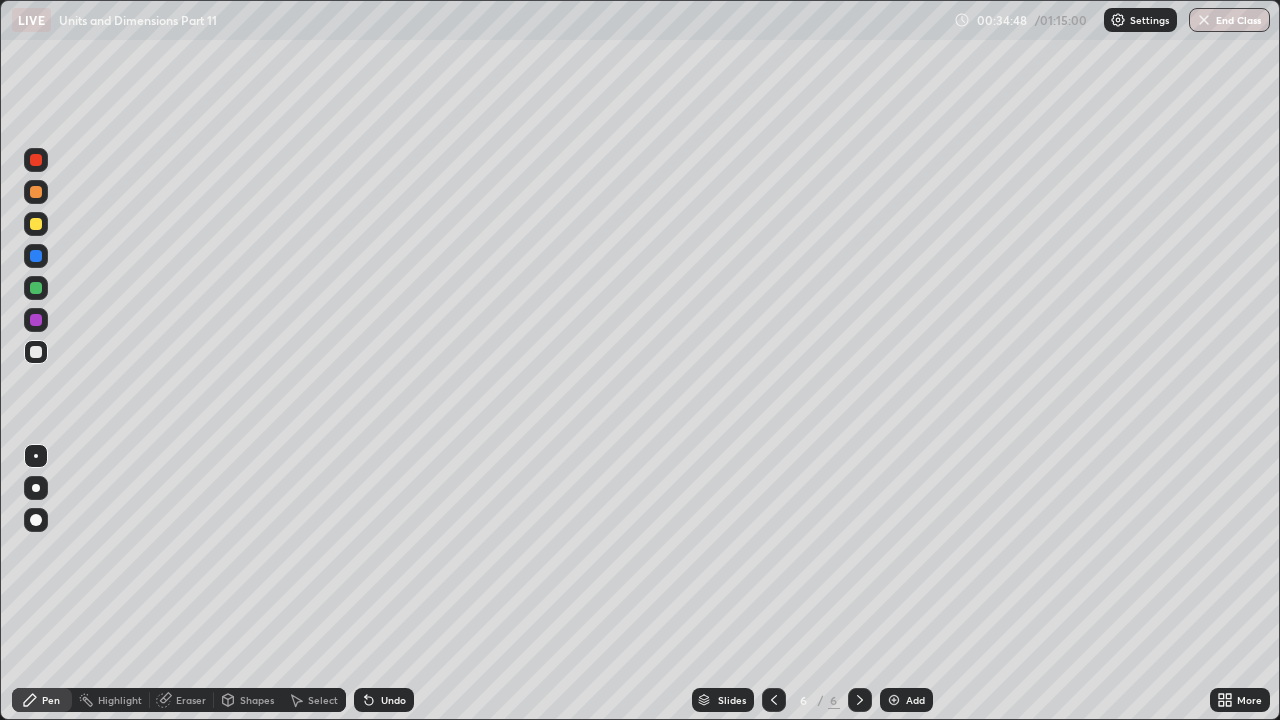 click at bounding box center (36, 224) 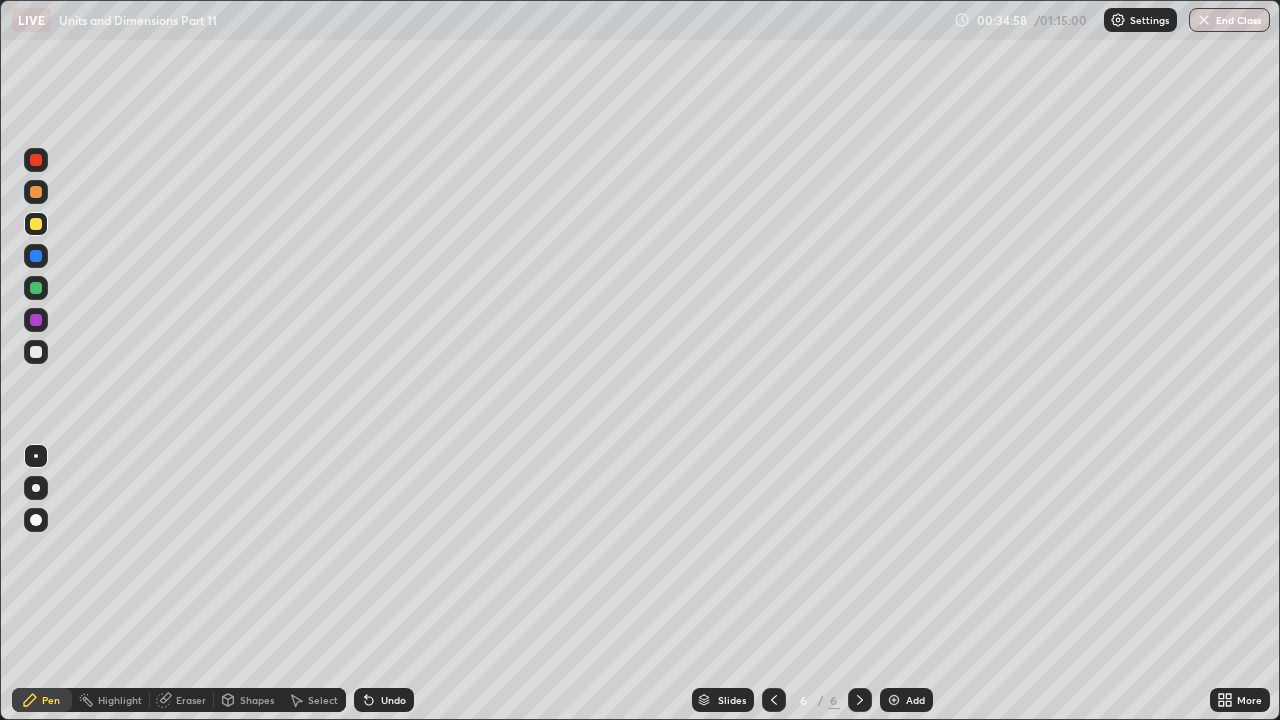 click at bounding box center [36, 352] 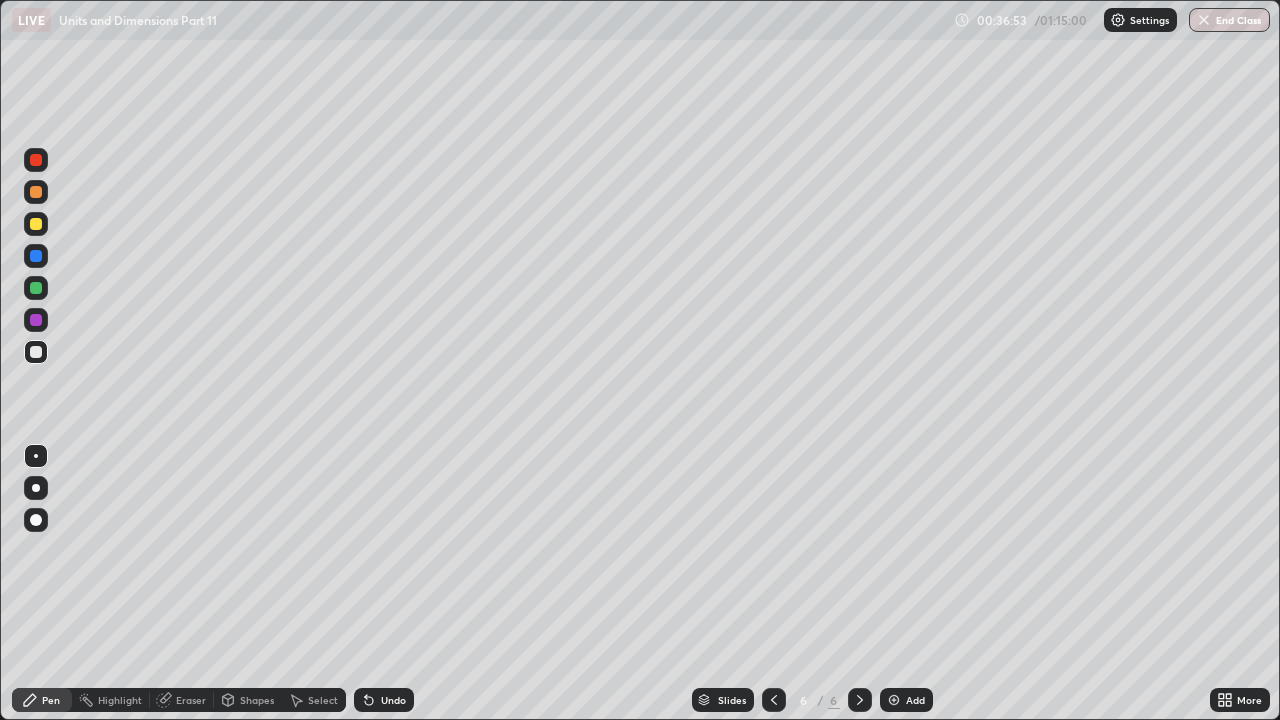 click 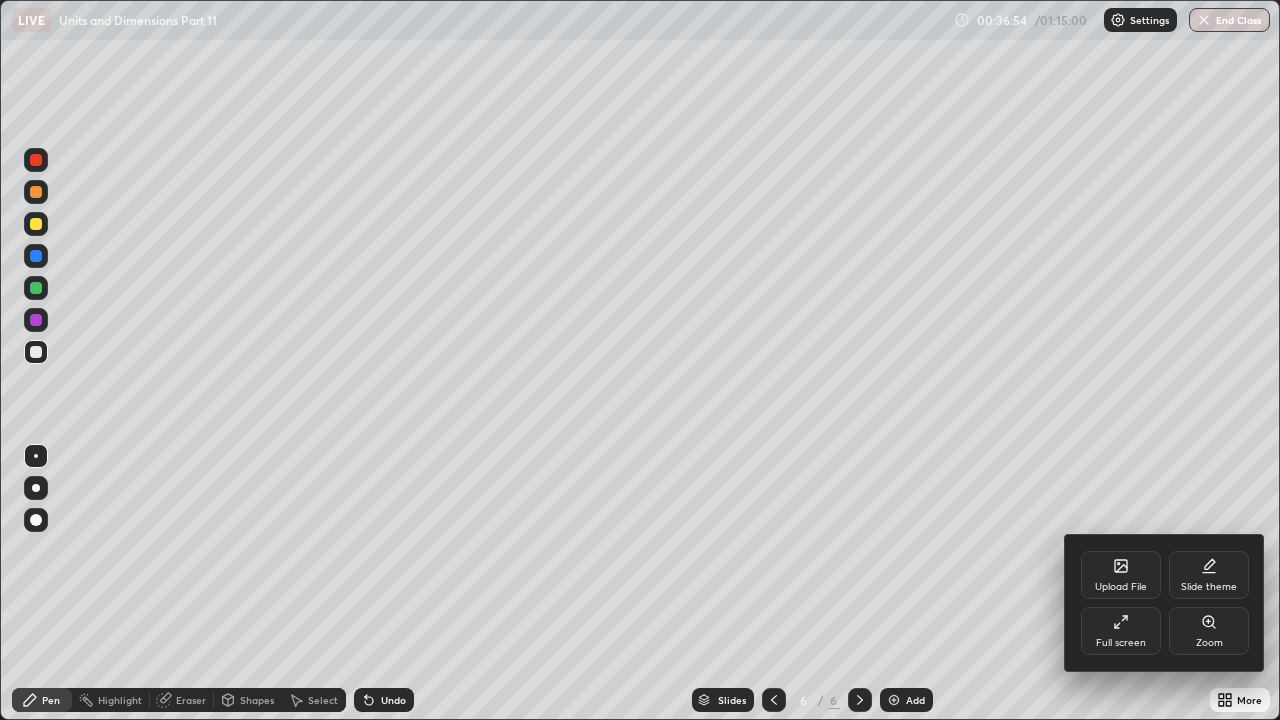click on "Full screen" at bounding box center (1121, 643) 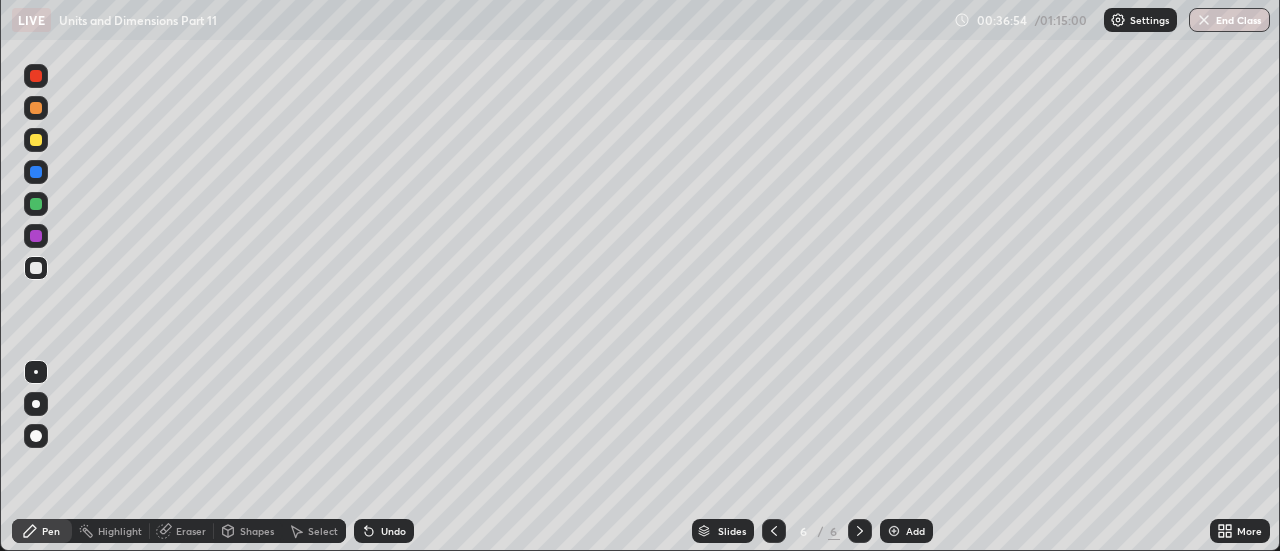 scroll, scrollTop: 551, scrollLeft: 1280, axis: both 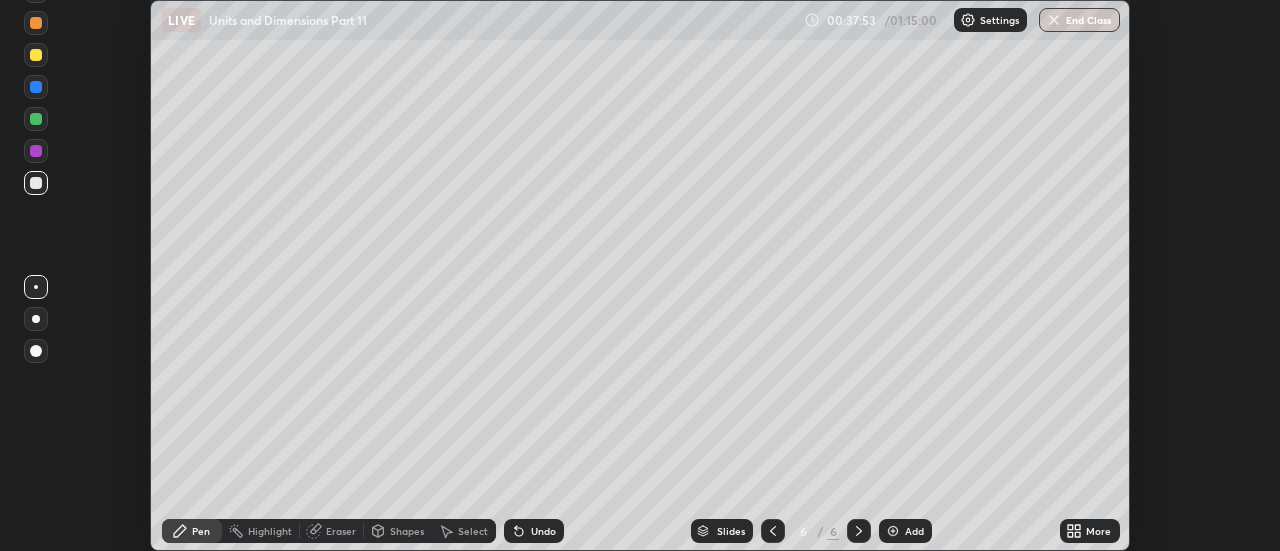 click 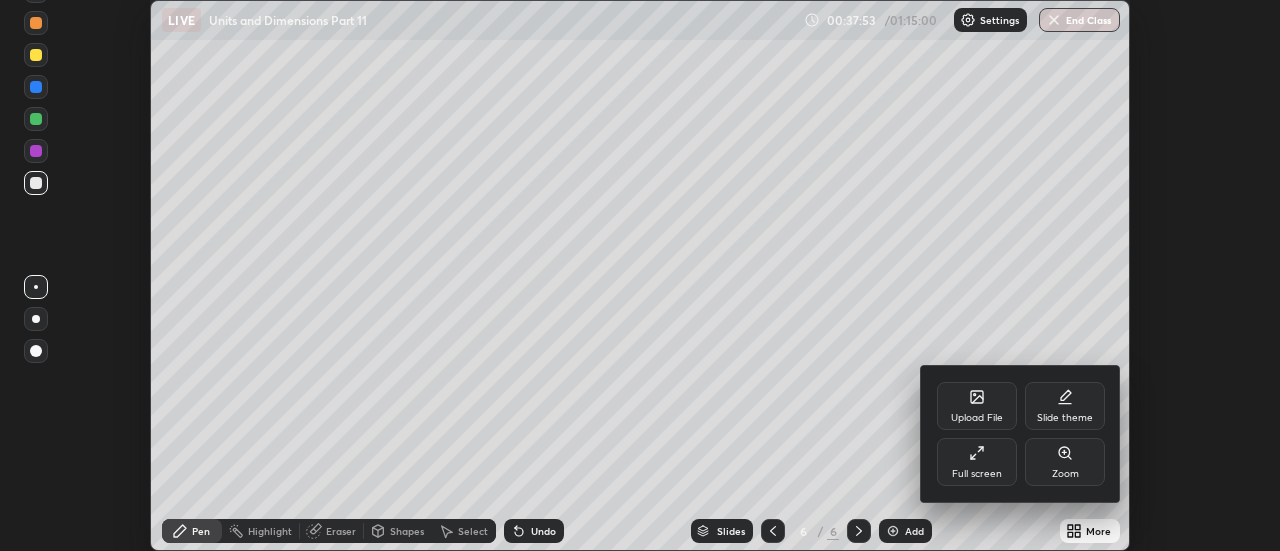 click on "Full screen" at bounding box center (977, 462) 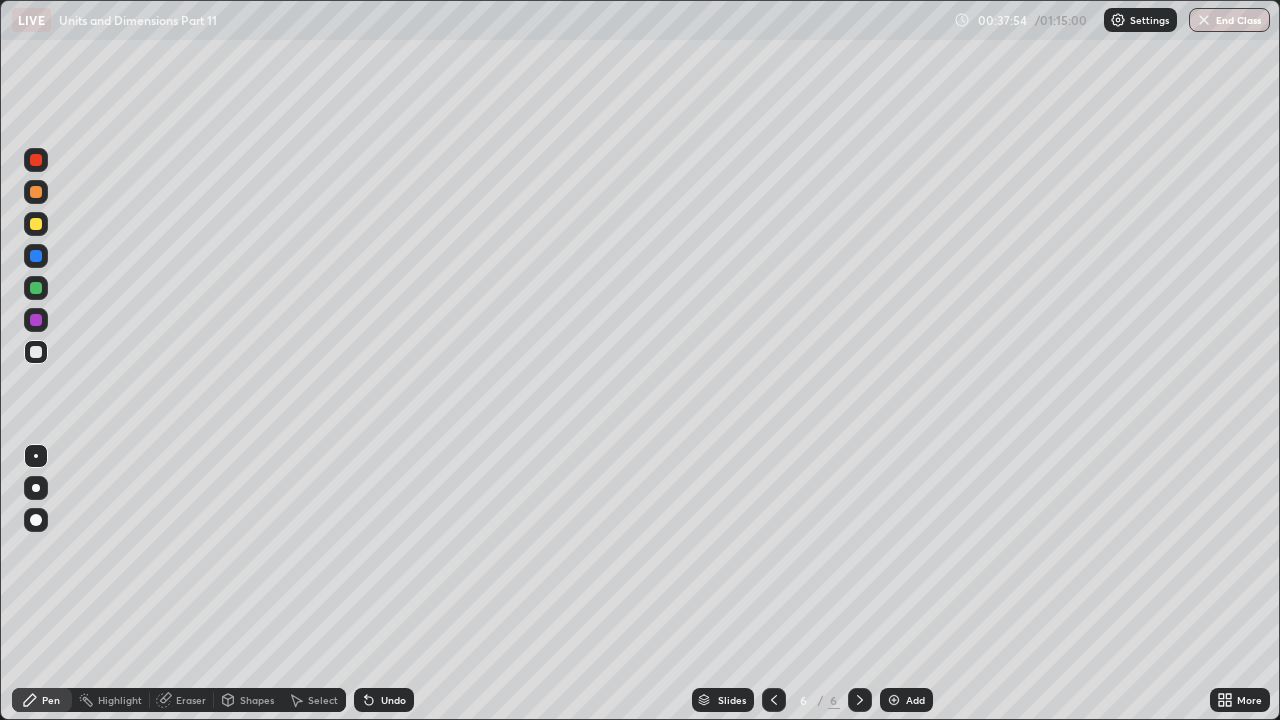 scroll, scrollTop: 99280, scrollLeft: 98720, axis: both 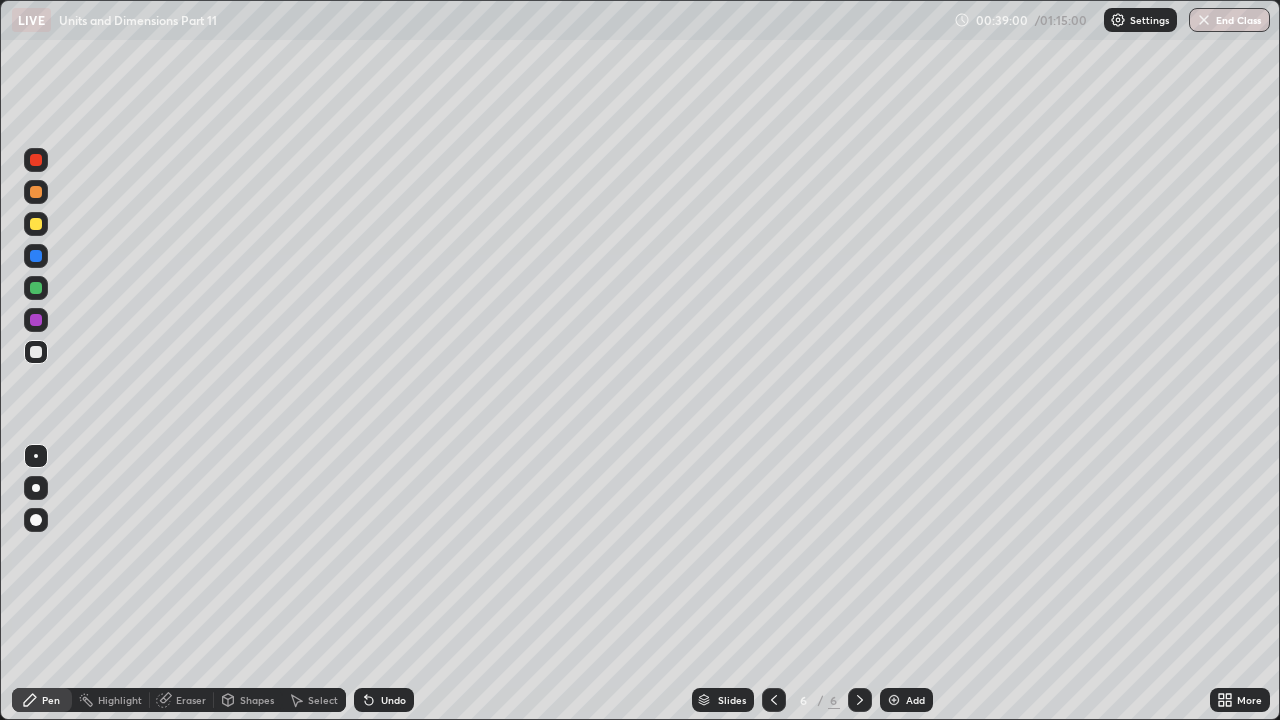 click on "Undo" at bounding box center [393, 700] 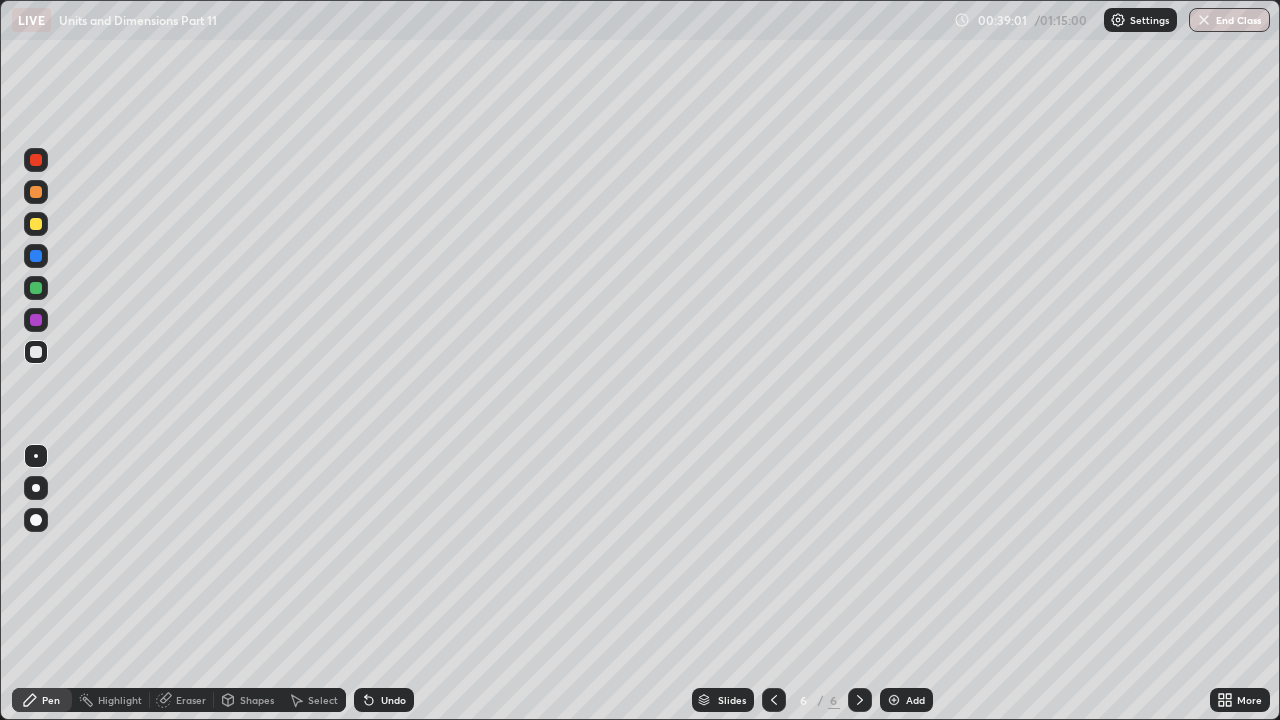 click on "Undo" at bounding box center [384, 700] 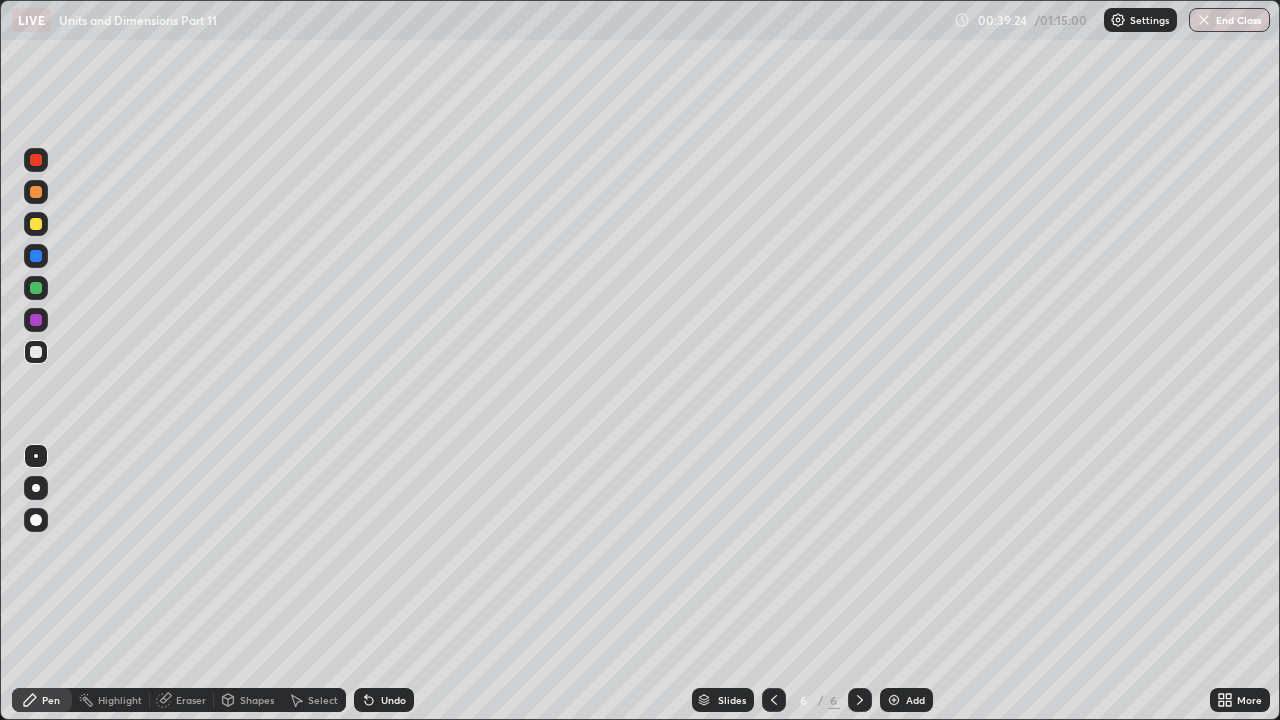 click on "Undo" at bounding box center (393, 700) 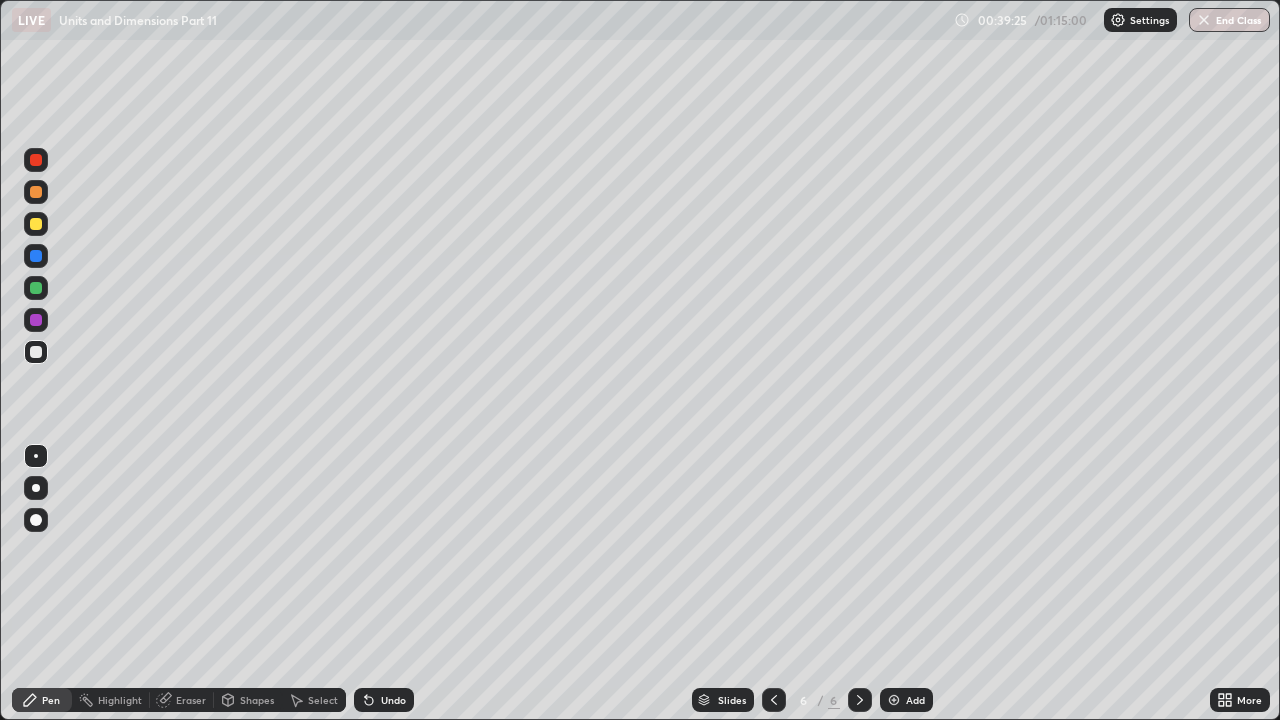 click on "Undo" at bounding box center [393, 700] 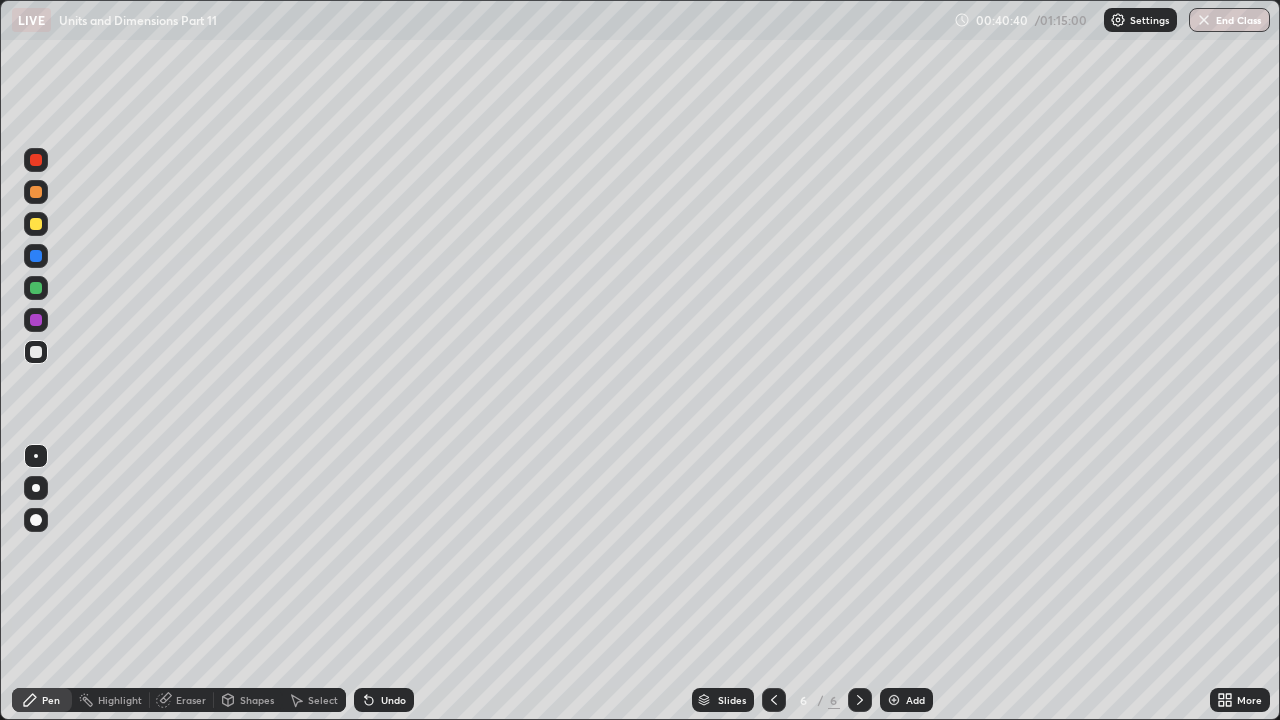 click at bounding box center [36, 224] 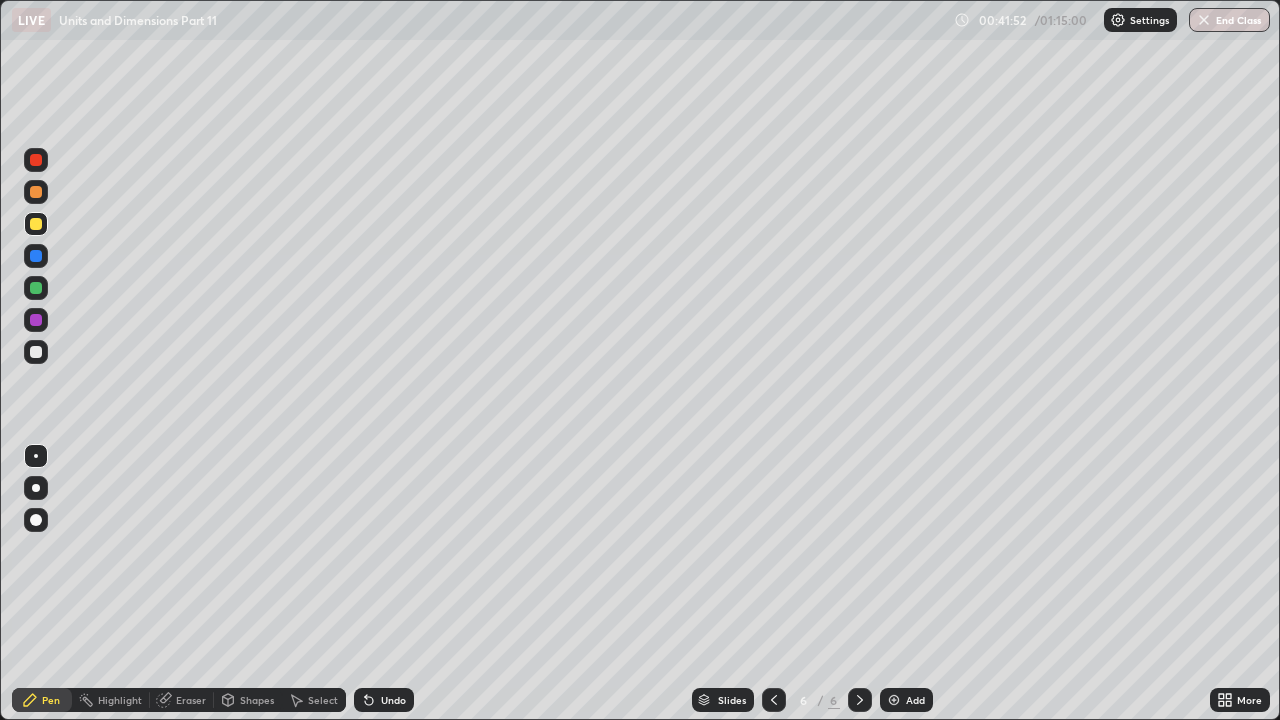click on "Undo" at bounding box center [393, 700] 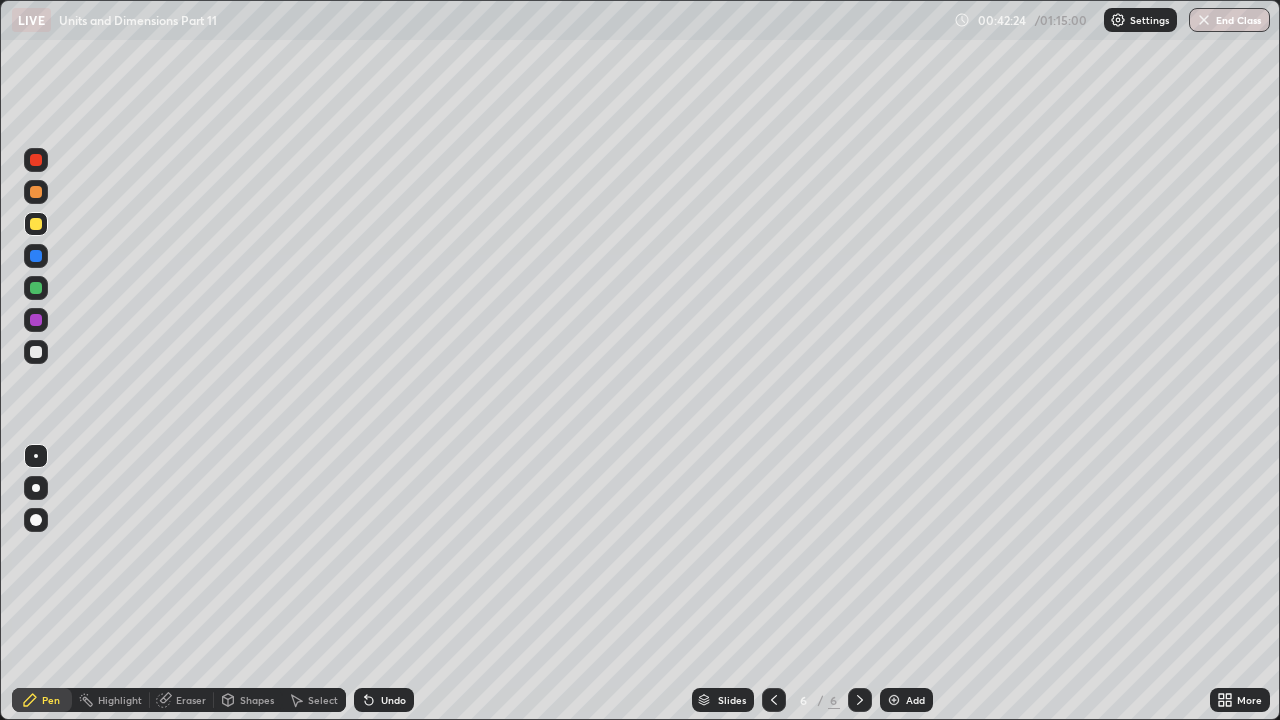 click on "Undo" at bounding box center [393, 700] 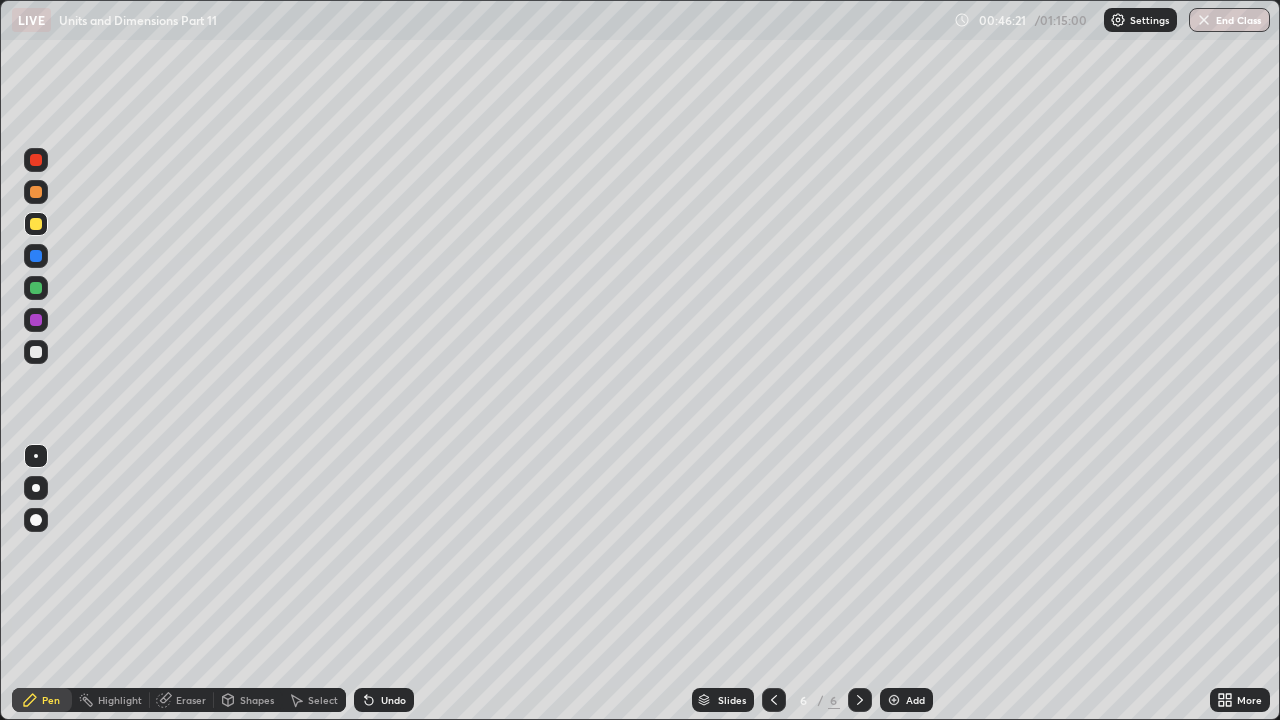 click on "Add" at bounding box center [915, 700] 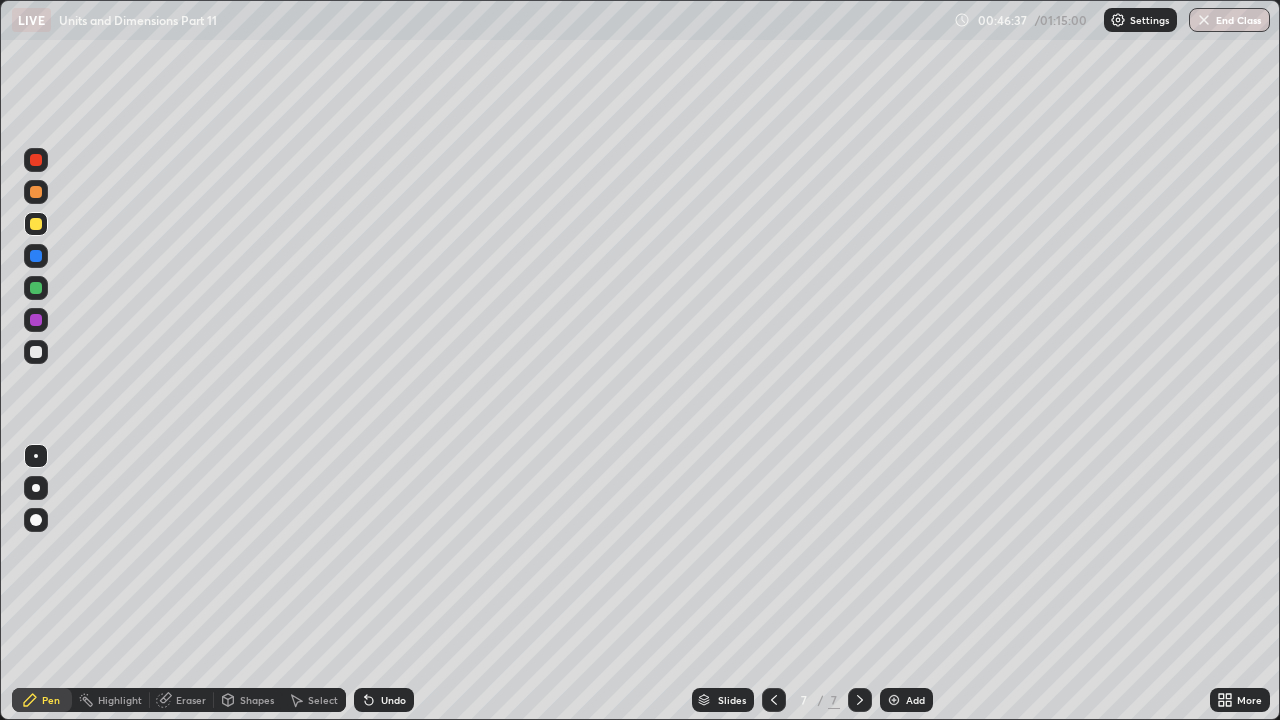 click on "More" at bounding box center [1249, 700] 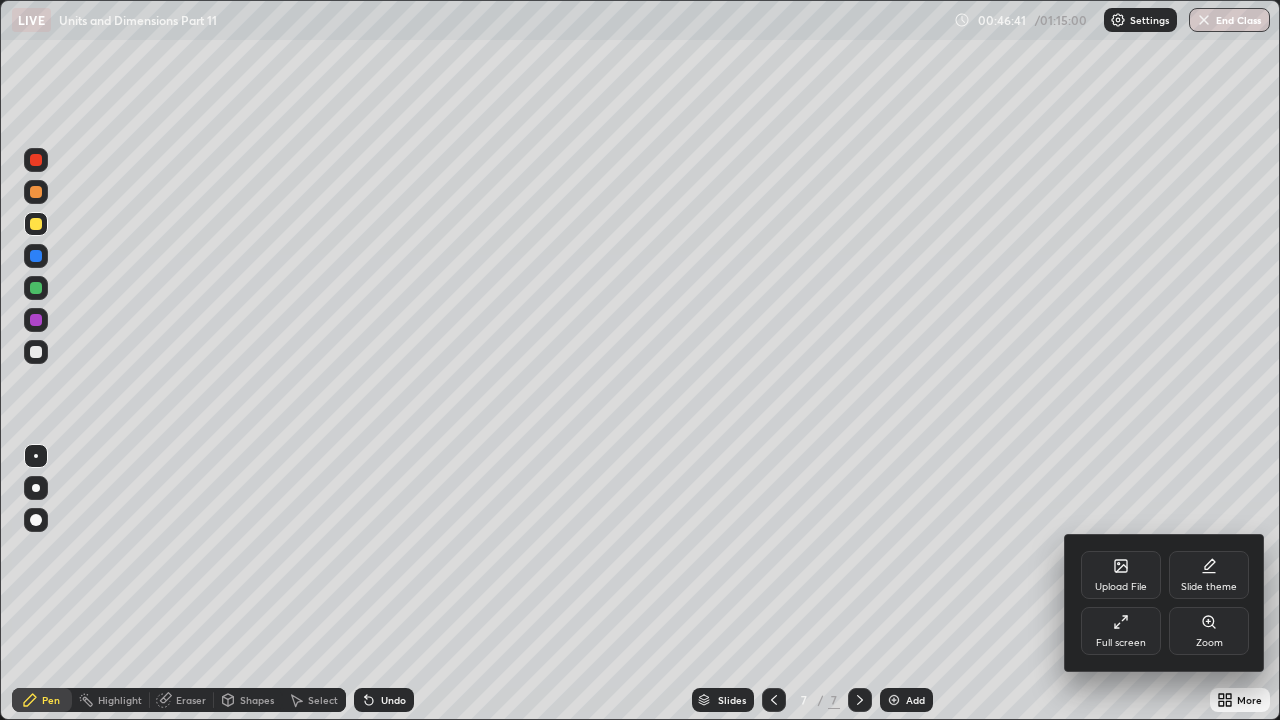 click on "Full screen" at bounding box center (1121, 643) 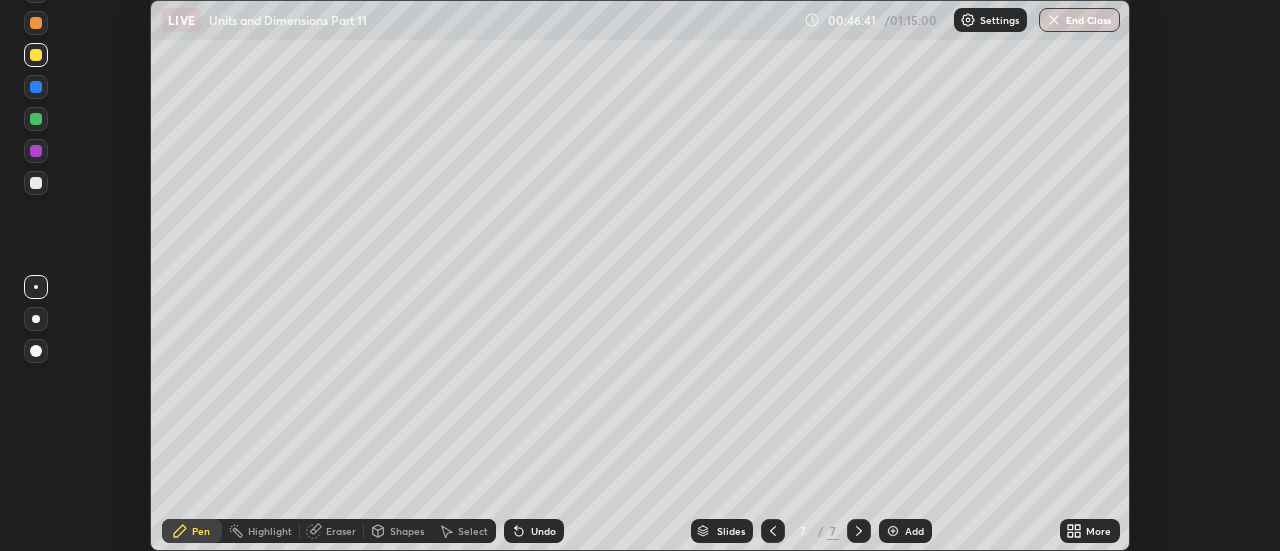 scroll, scrollTop: 551, scrollLeft: 1280, axis: both 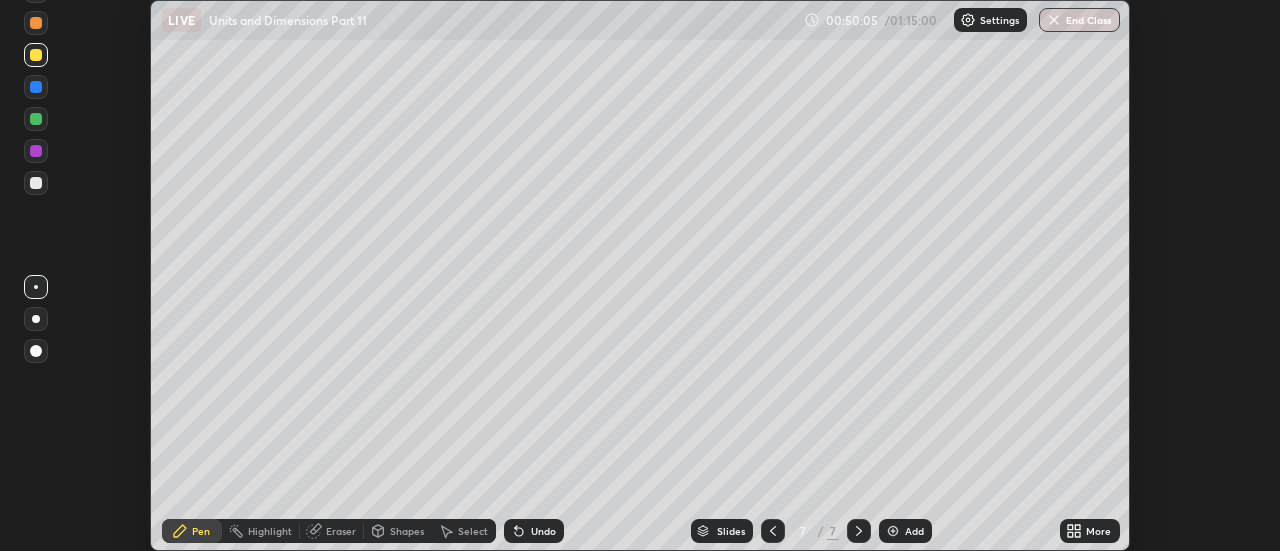 click on "More" at bounding box center [1090, 531] 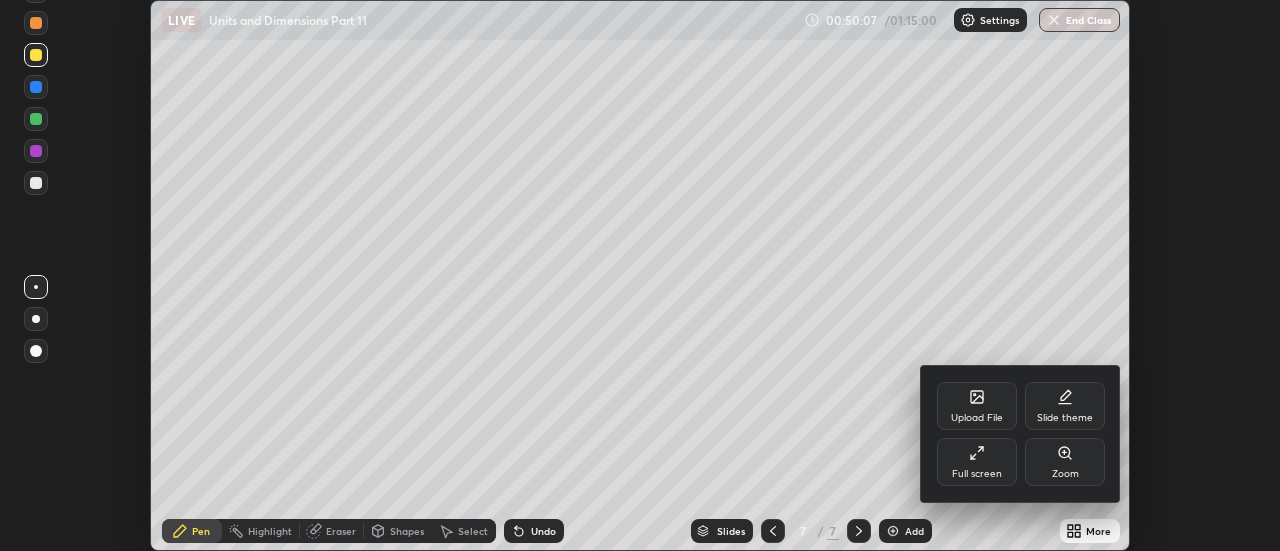 click on "Full screen" at bounding box center (977, 462) 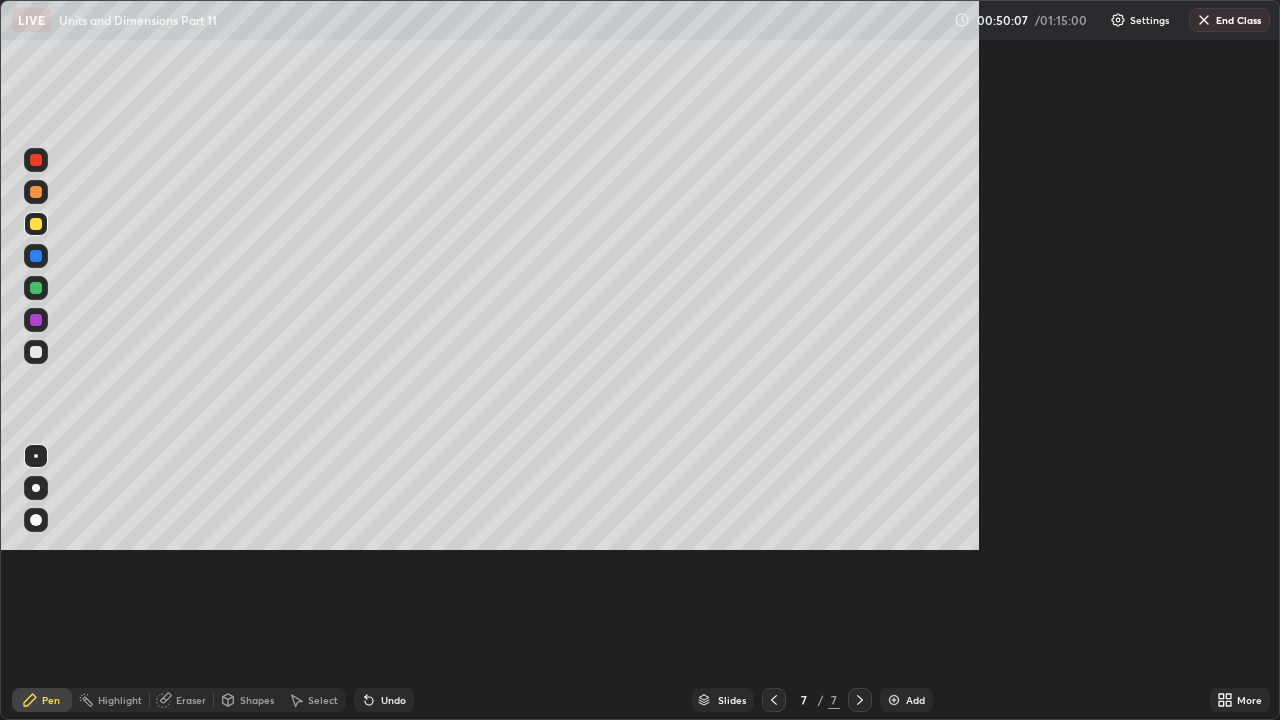 scroll, scrollTop: 99280, scrollLeft: 98720, axis: both 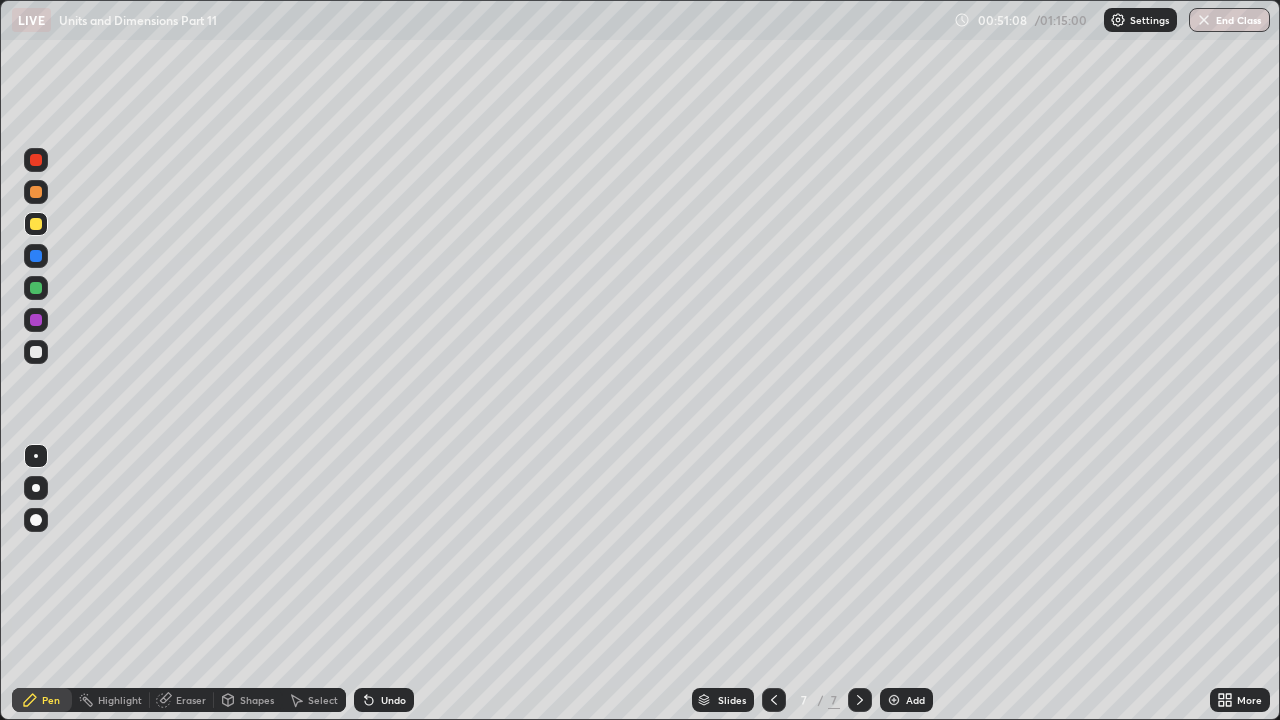 click 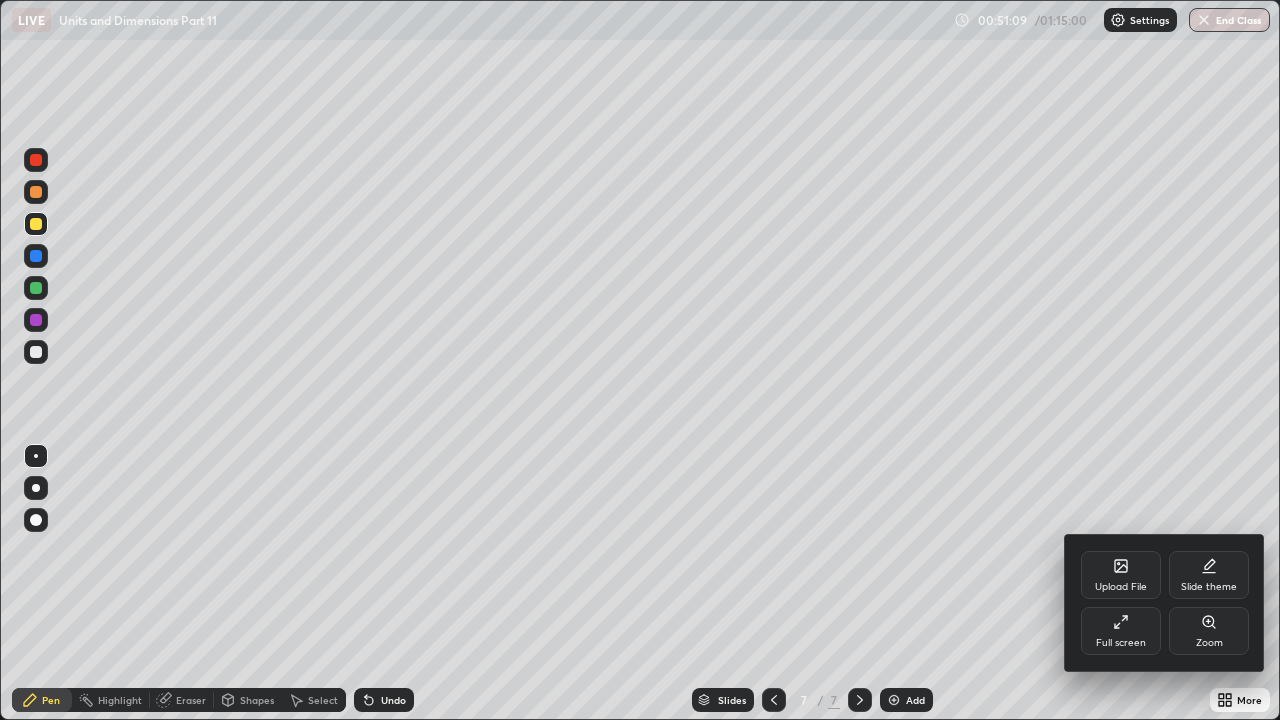 click on "Full screen" at bounding box center (1121, 631) 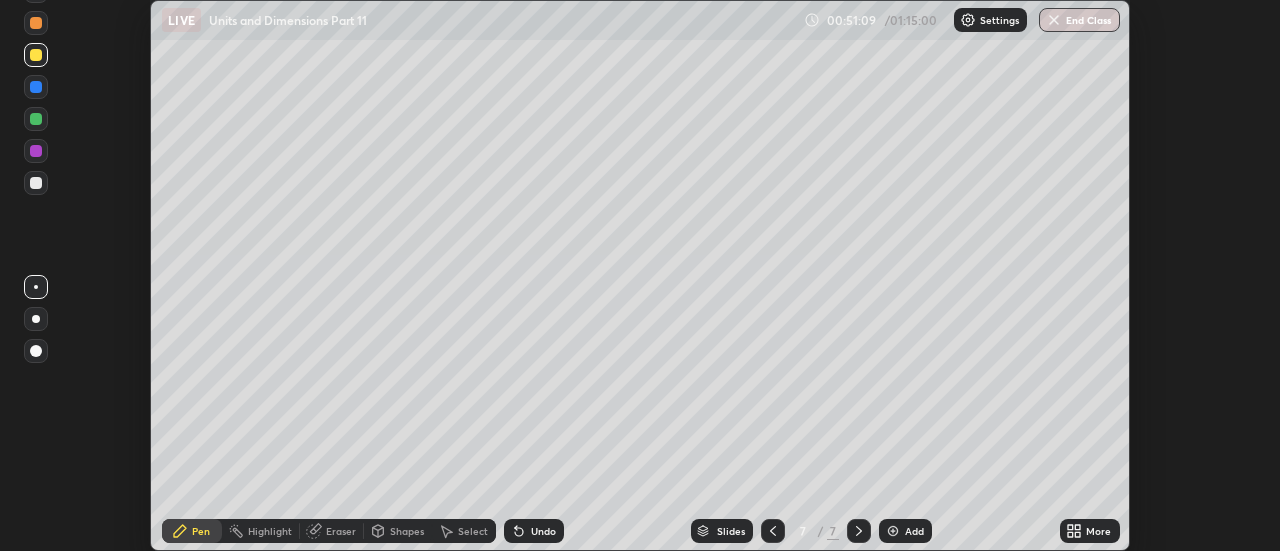 scroll, scrollTop: 551, scrollLeft: 1280, axis: both 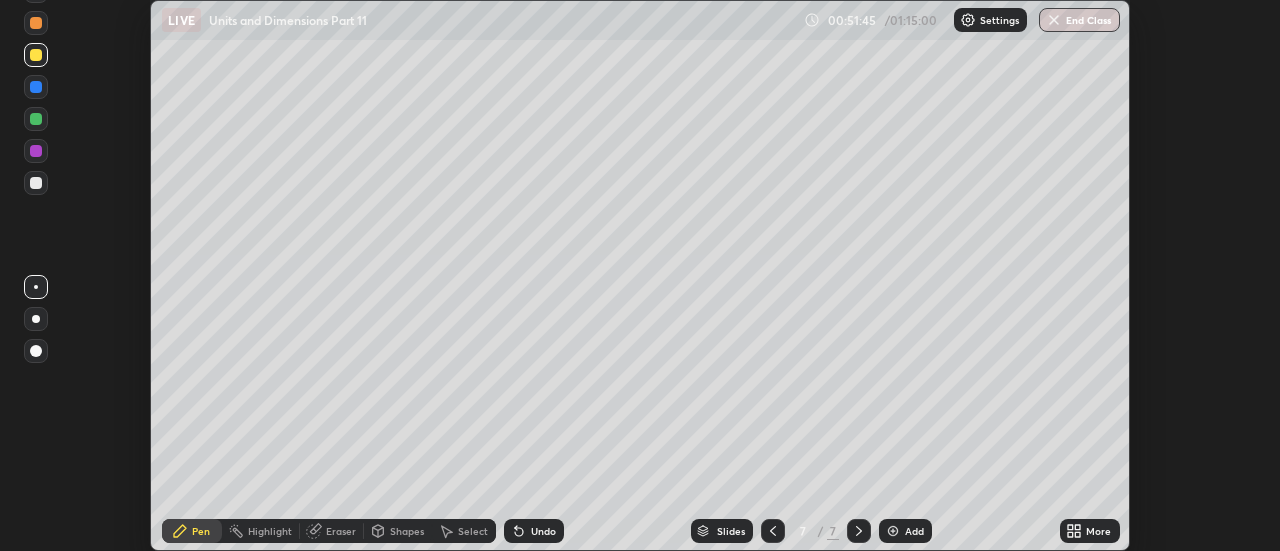 click 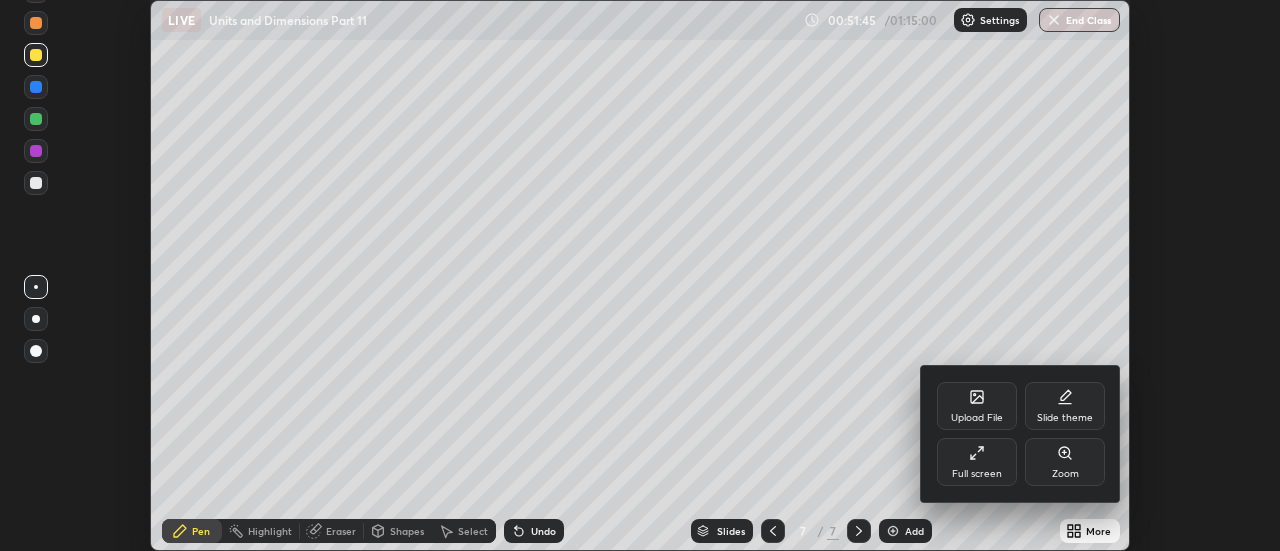 click 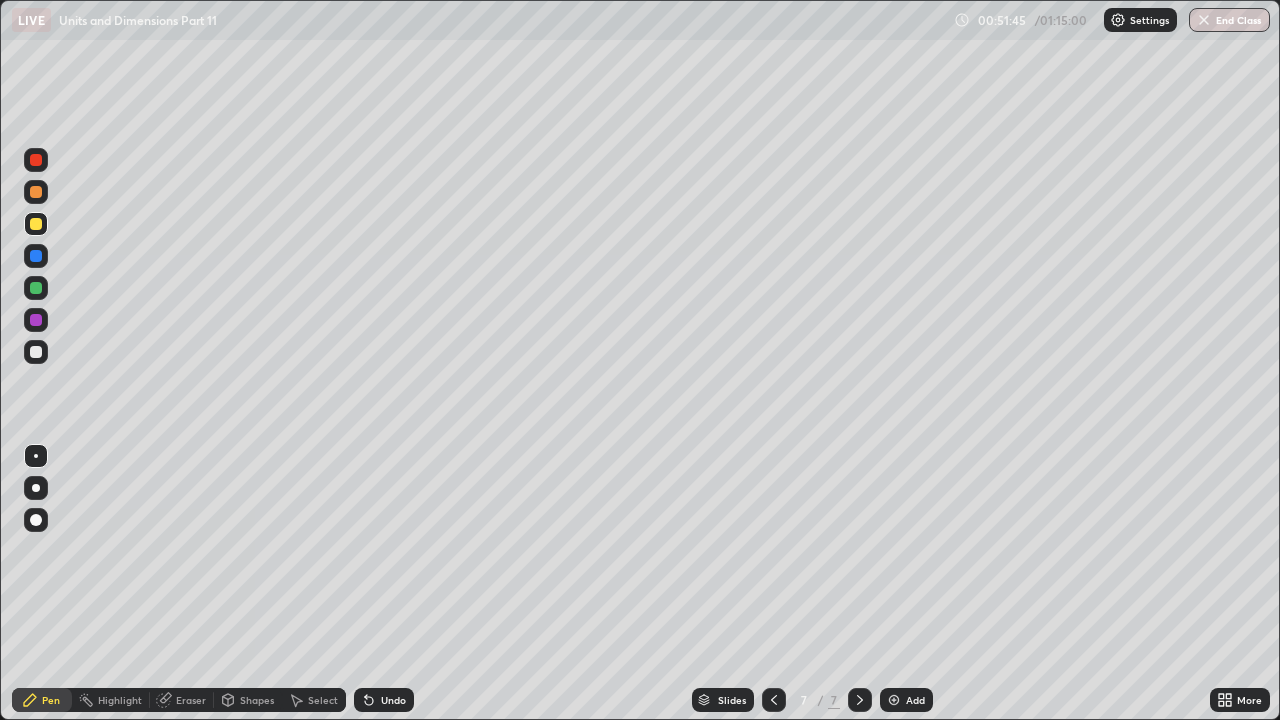 scroll, scrollTop: 99280, scrollLeft: 98720, axis: both 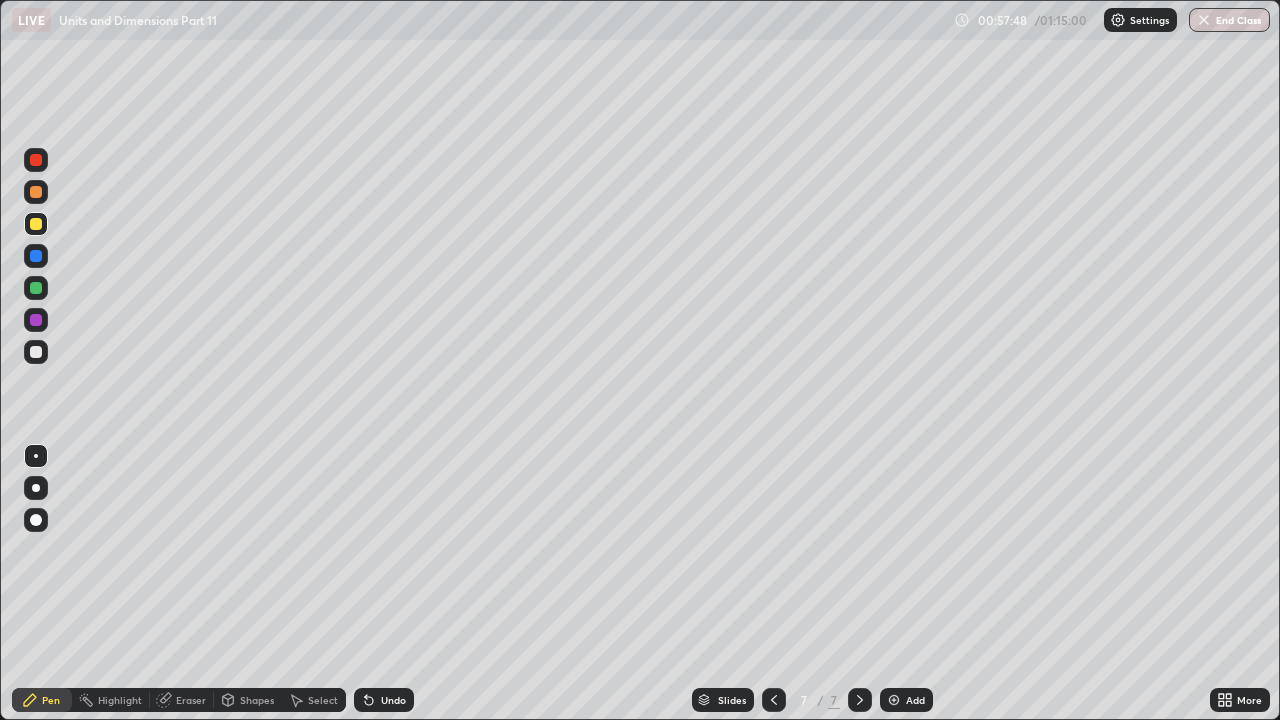 click 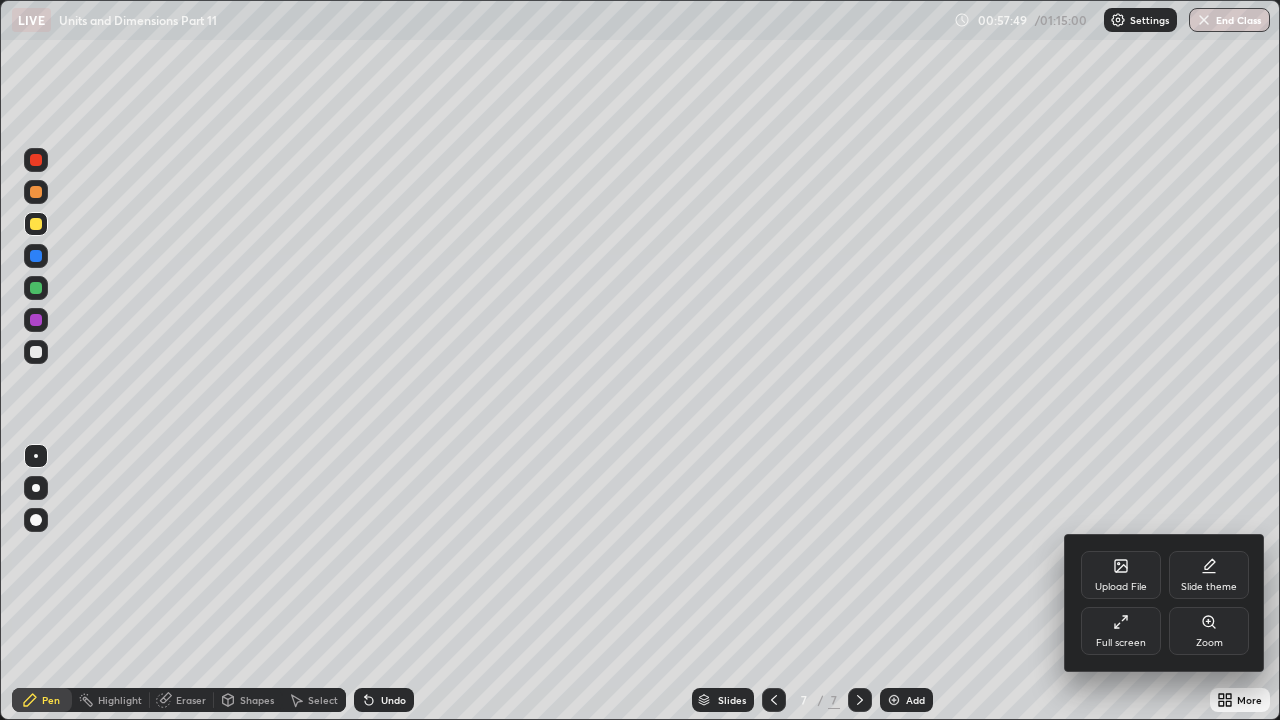 click on "Full screen" at bounding box center (1121, 631) 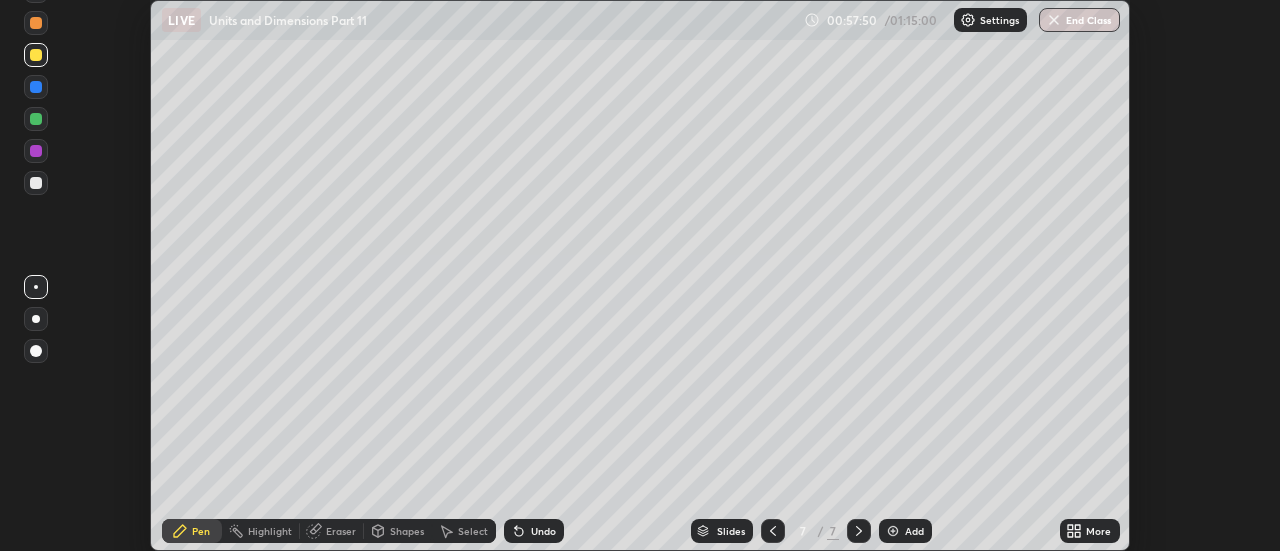 scroll, scrollTop: 551, scrollLeft: 1280, axis: both 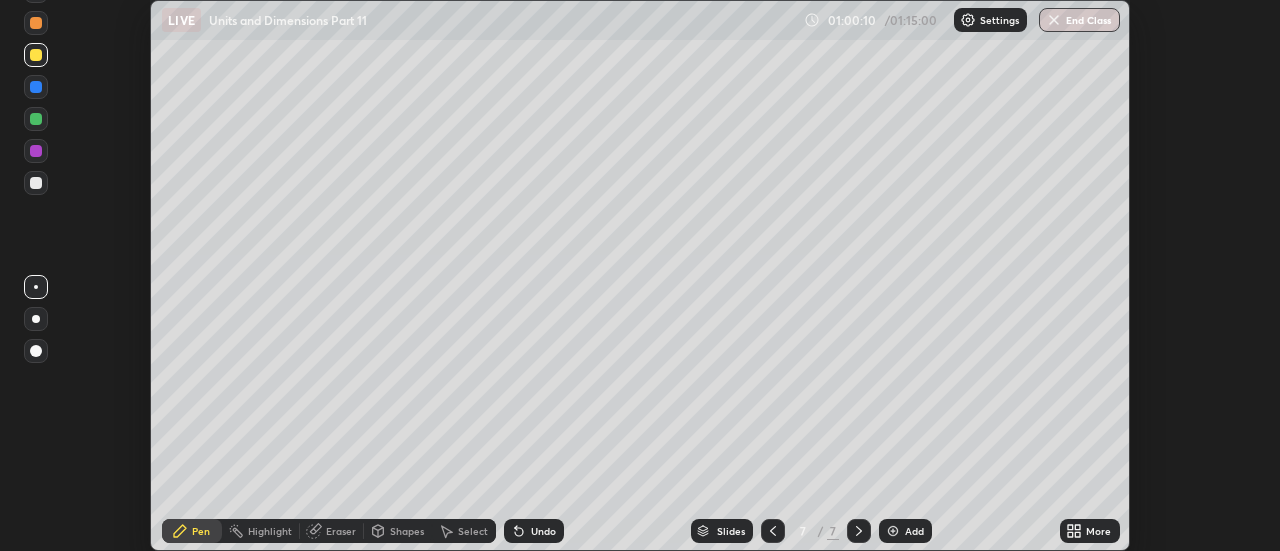 click on "More" at bounding box center (1098, 531) 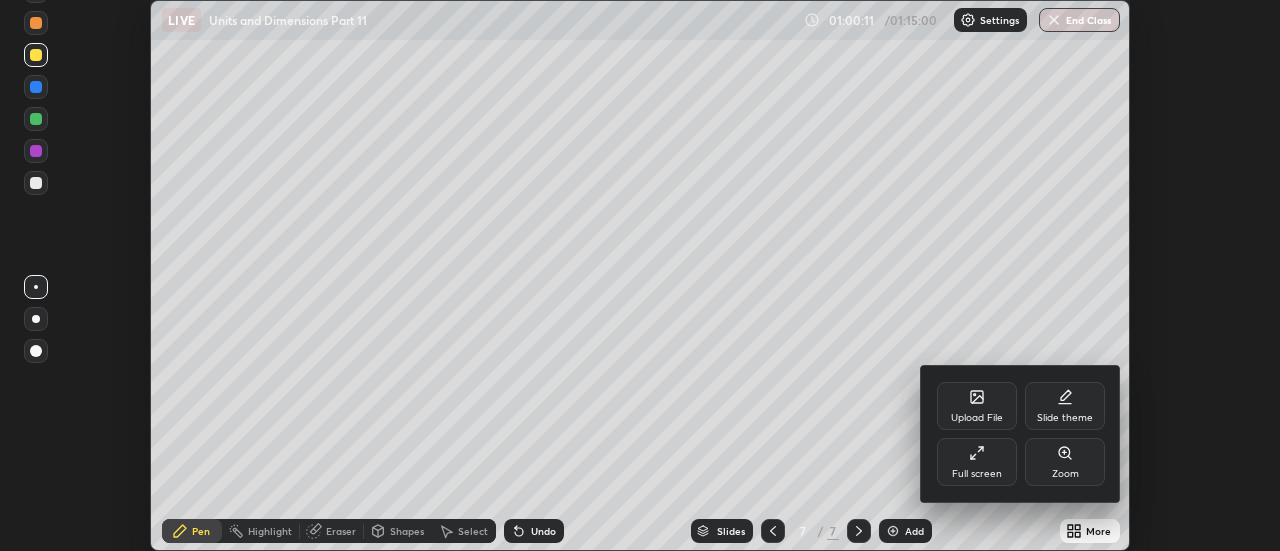 click on "Full screen" at bounding box center (977, 462) 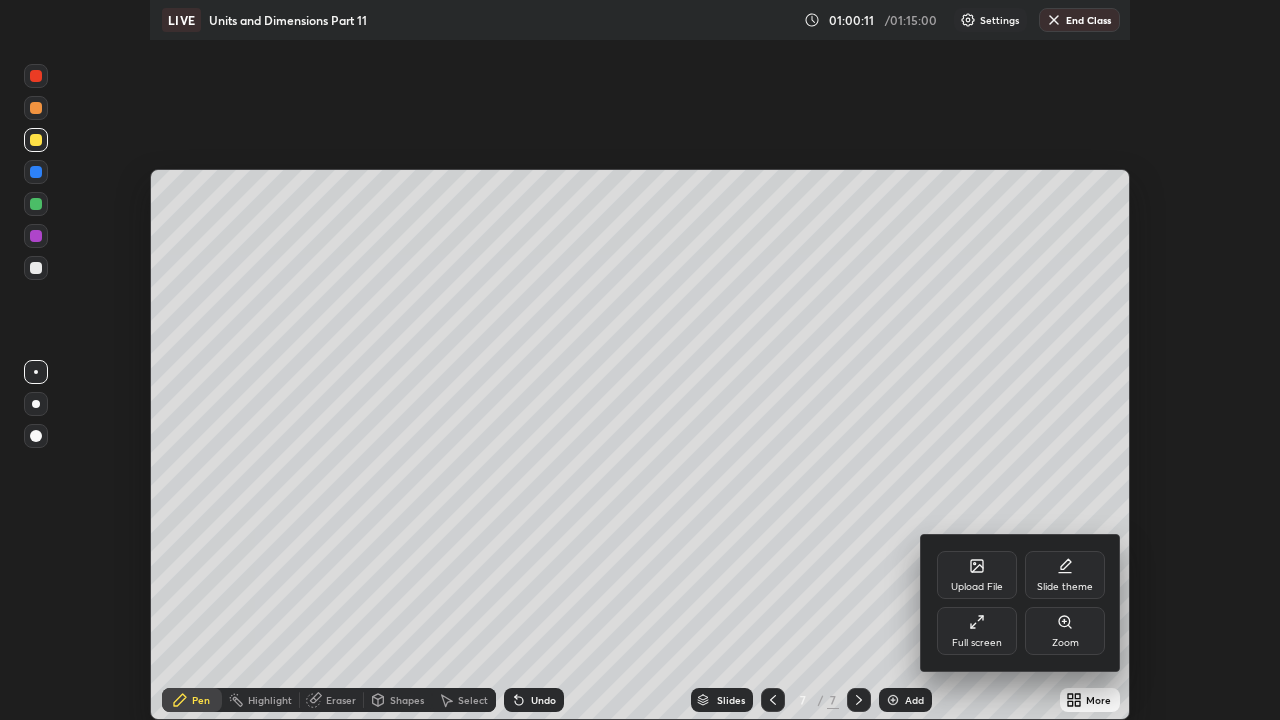scroll, scrollTop: 99280, scrollLeft: 98720, axis: both 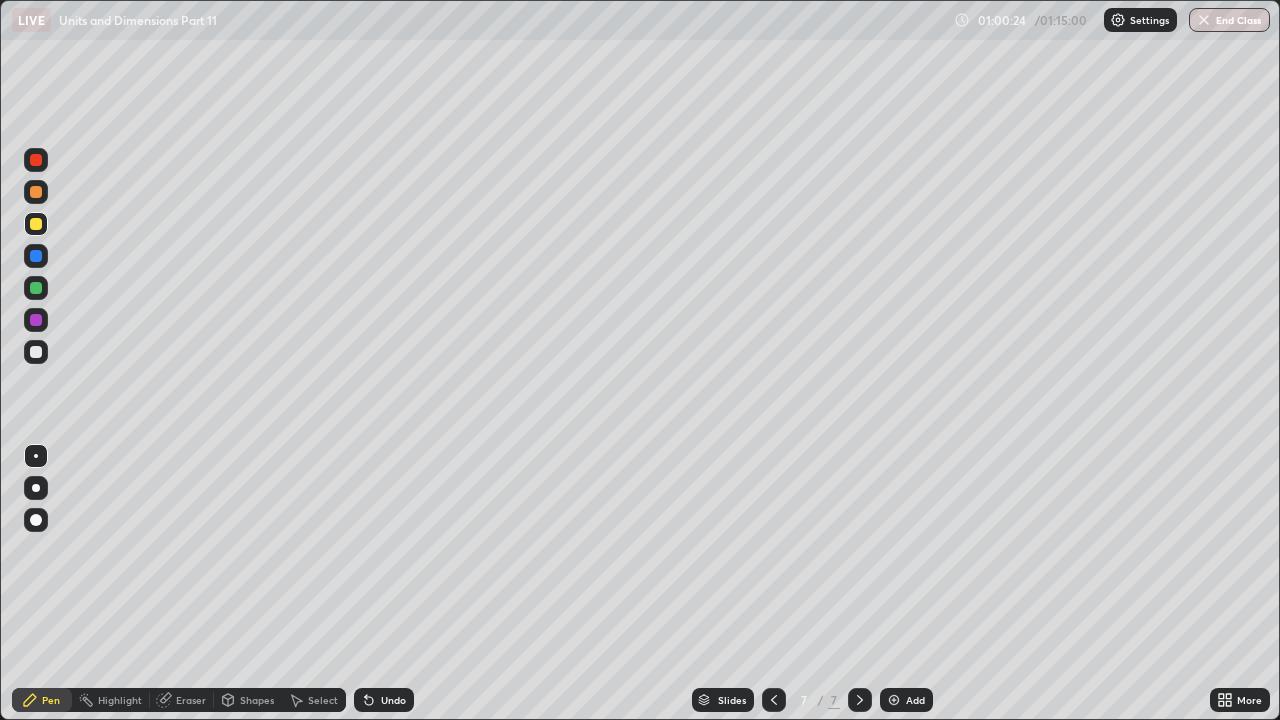 click at bounding box center [36, 352] 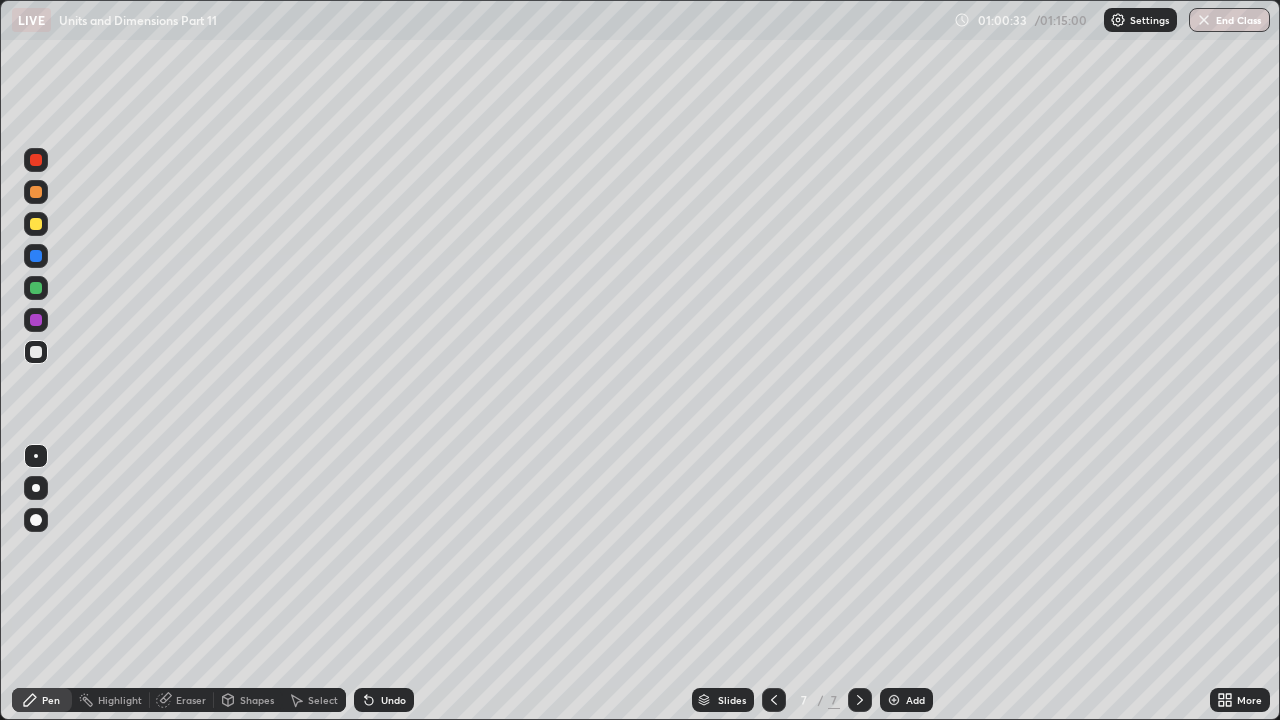 click 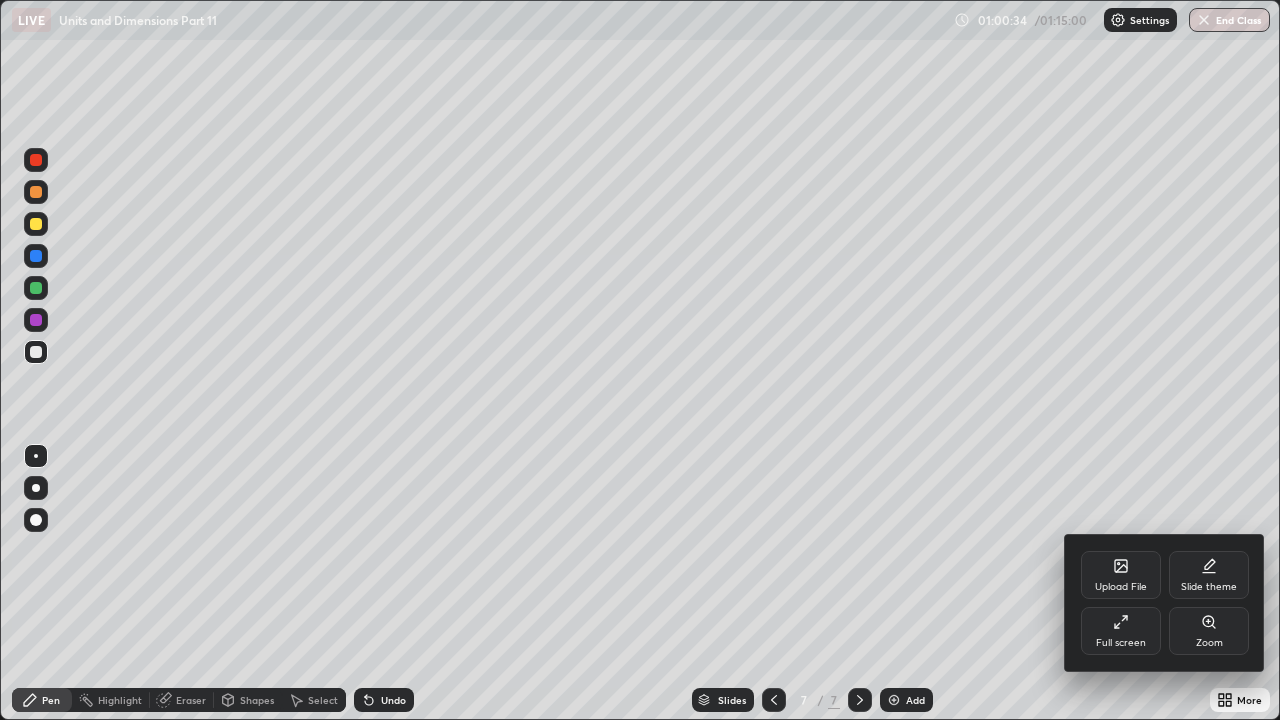 click on "Full screen" at bounding box center (1121, 643) 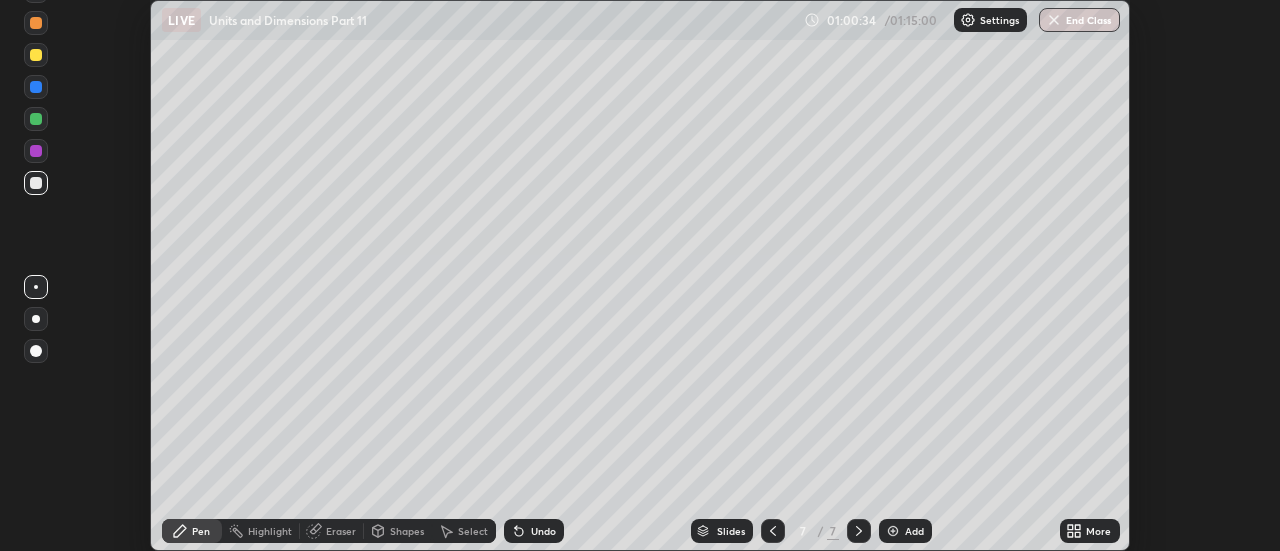 scroll, scrollTop: 551, scrollLeft: 1280, axis: both 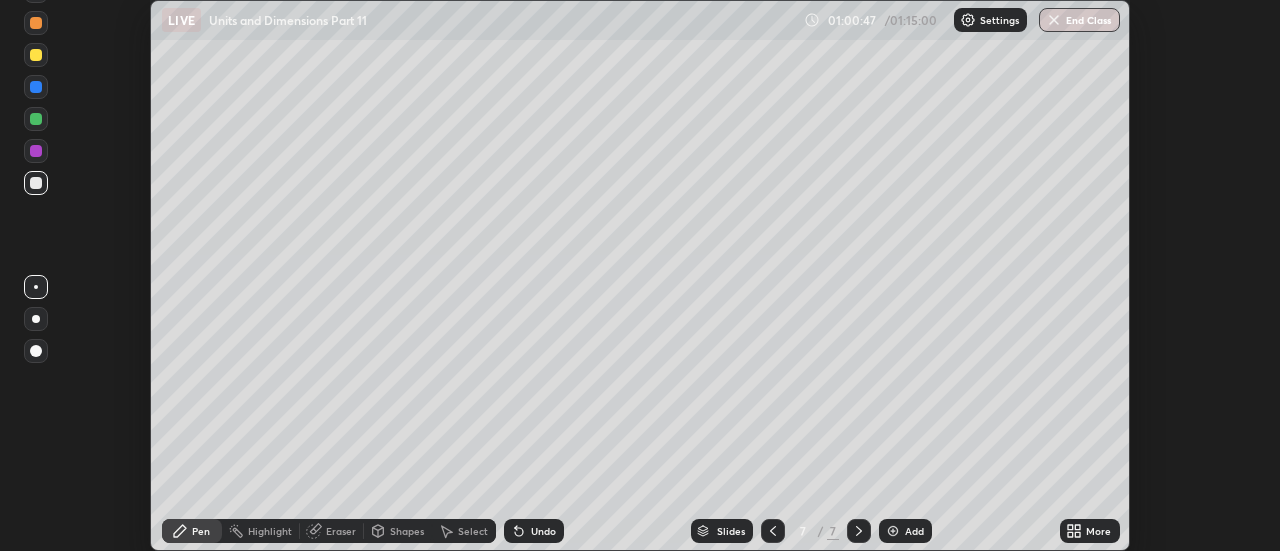 click at bounding box center [36, 87] 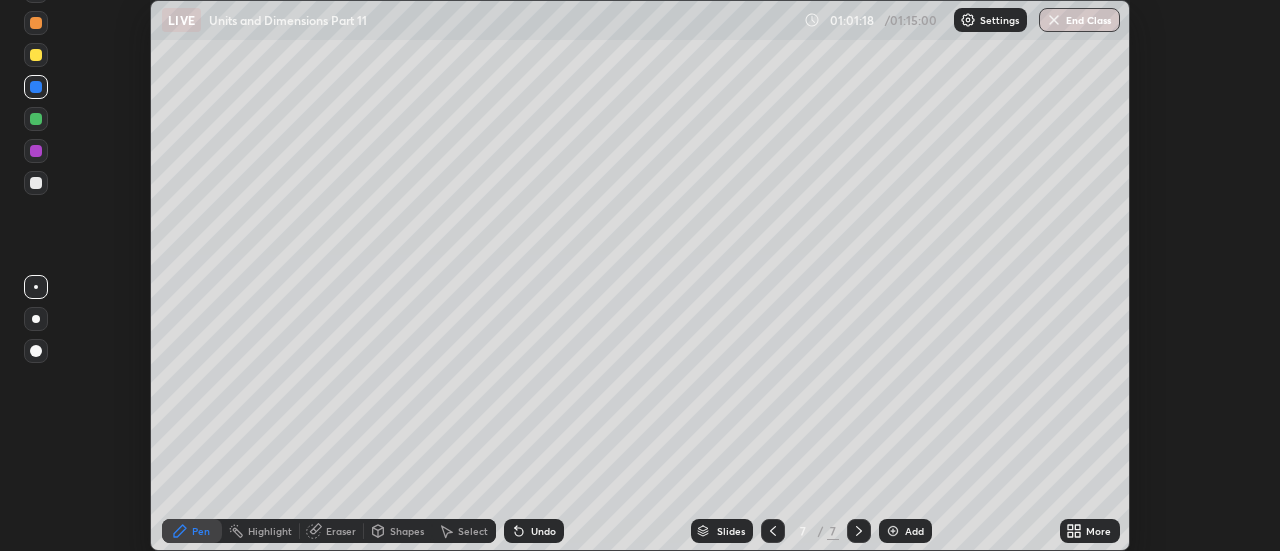 click 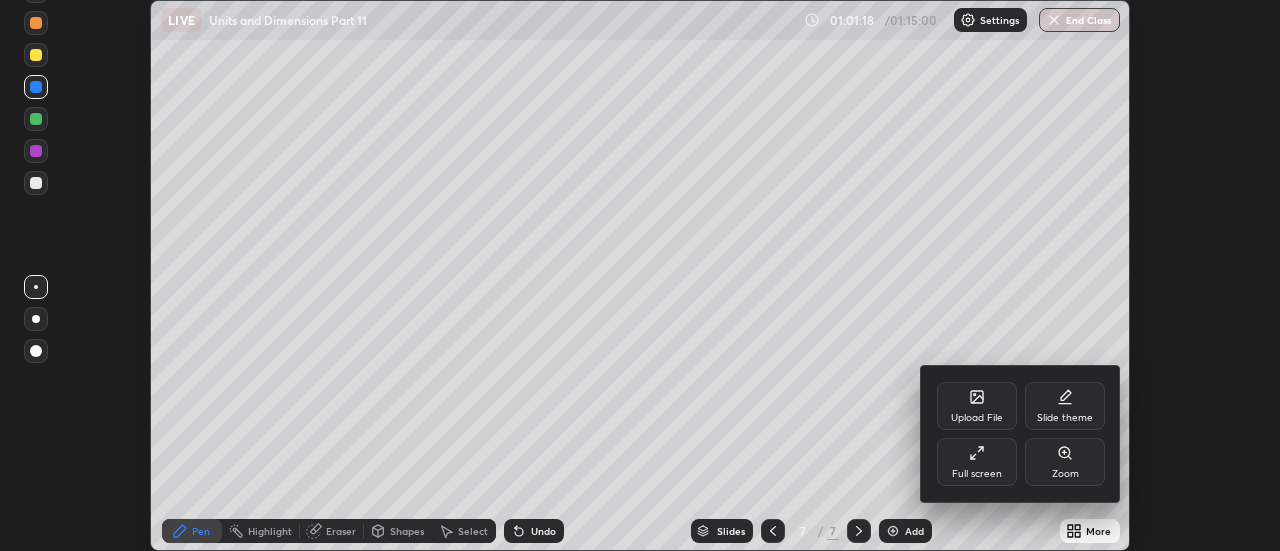 click on "Full screen" at bounding box center (977, 474) 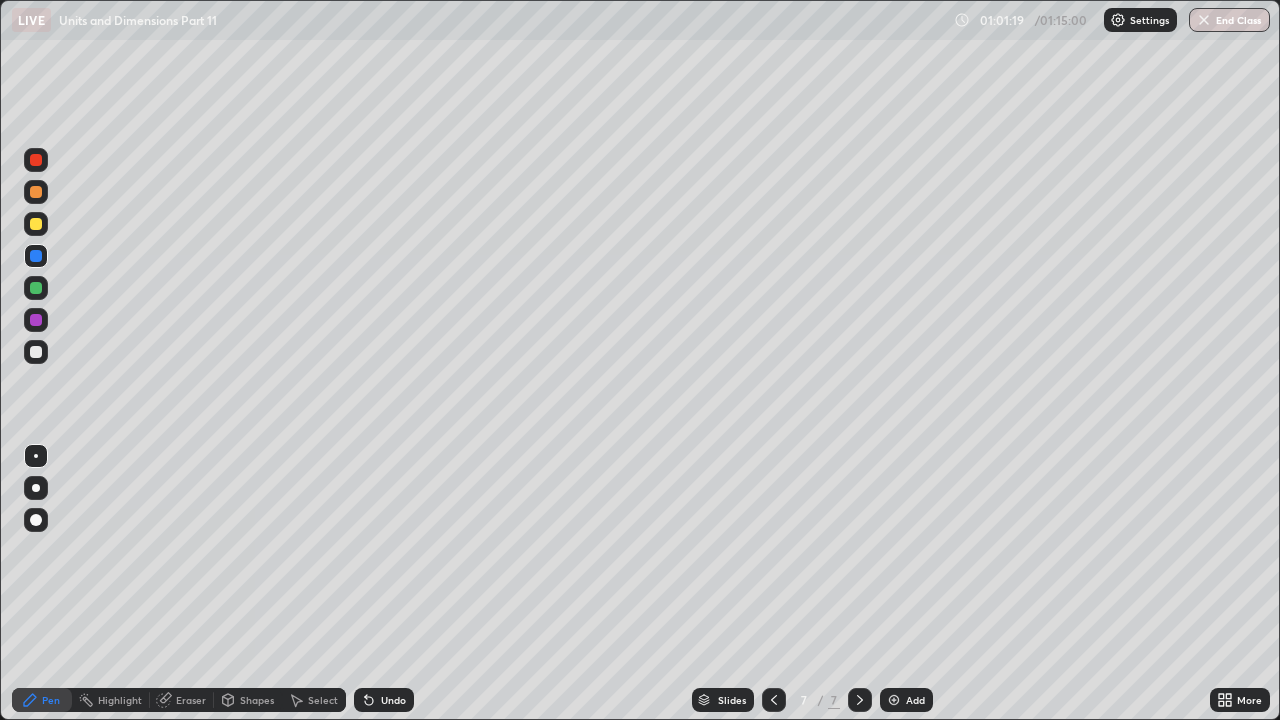 scroll, scrollTop: 99280, scrollLeft: 98720, axis: both 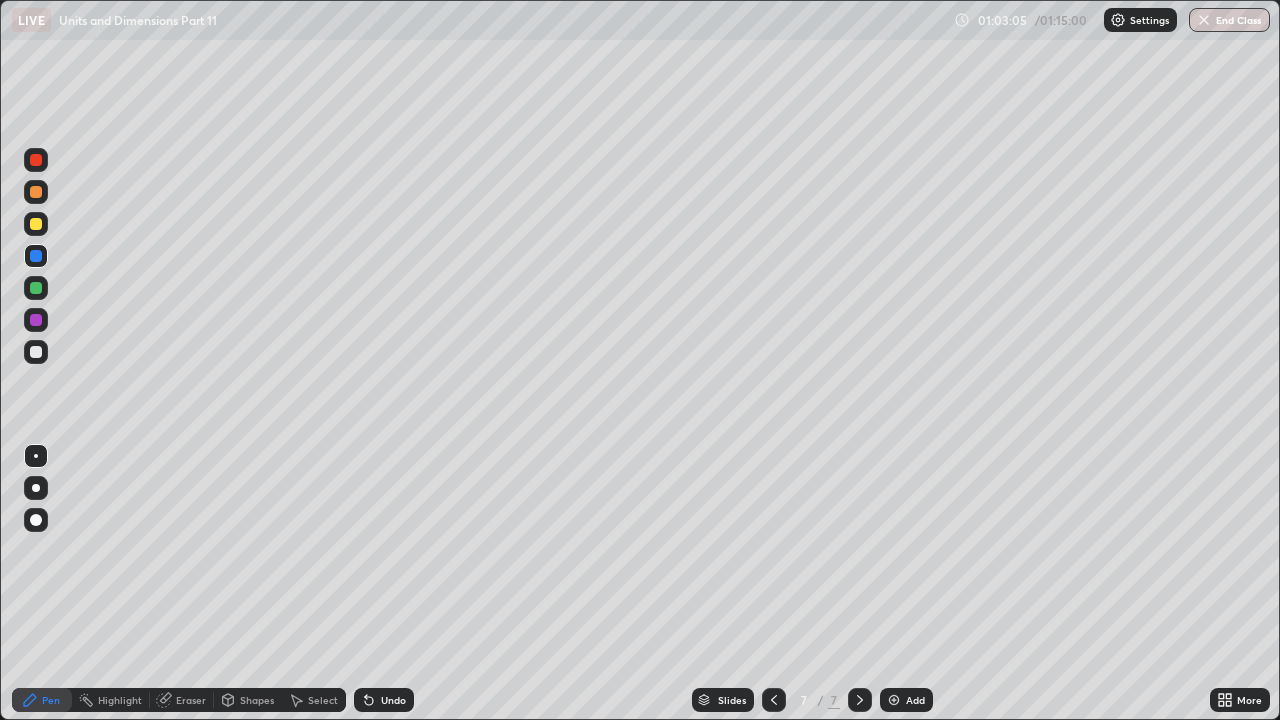 click on "Eraser" at bounding box center (191, 700) 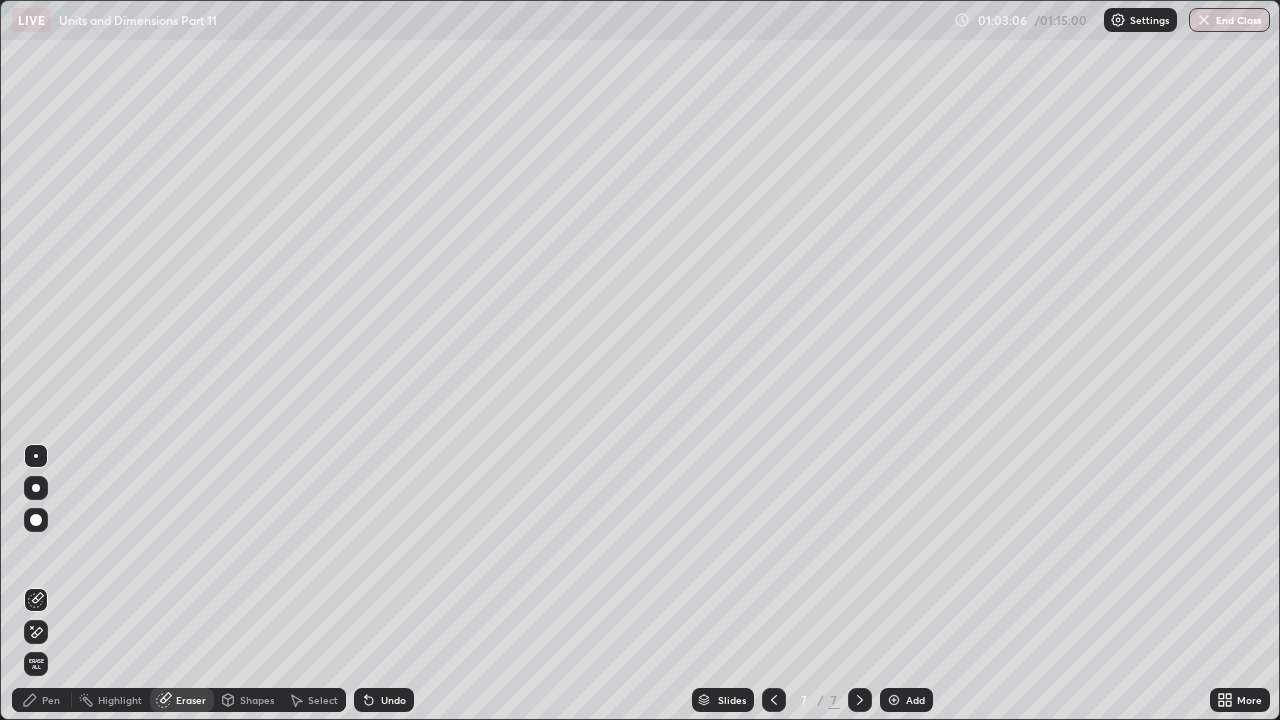 click at bounding box center [36, 520] 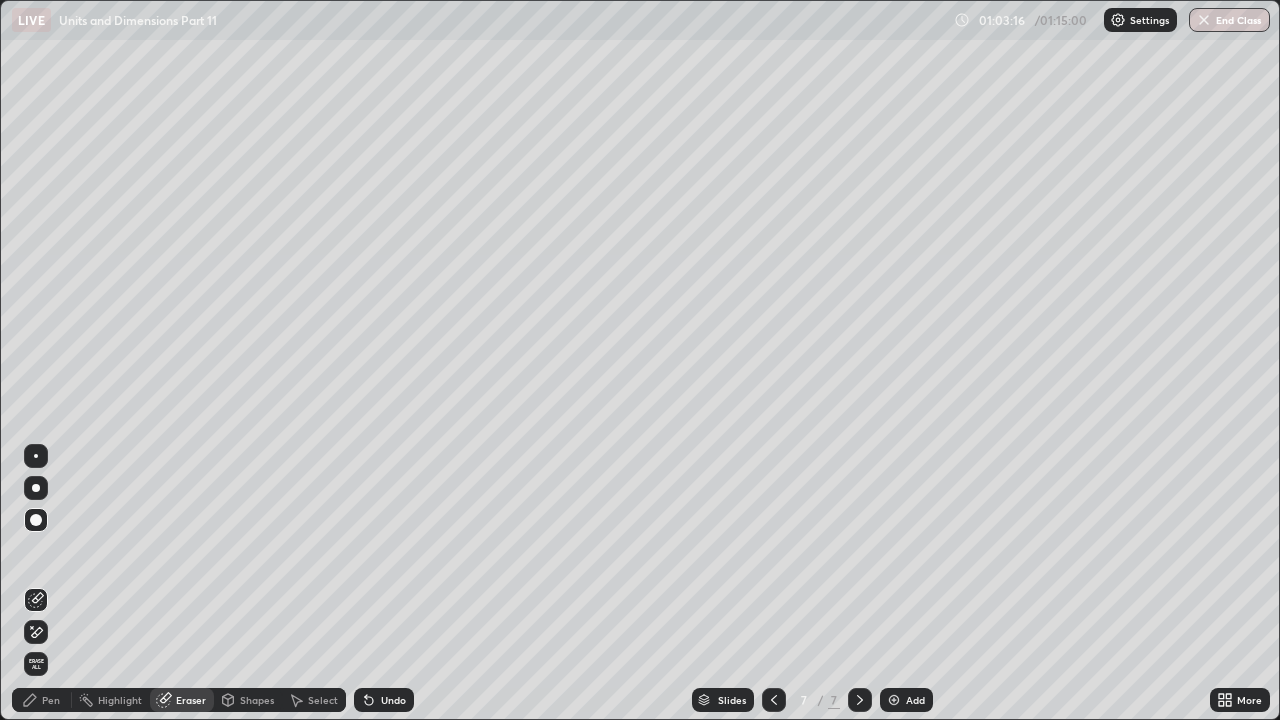 click on "Pen" at bounding box center (51, 700) 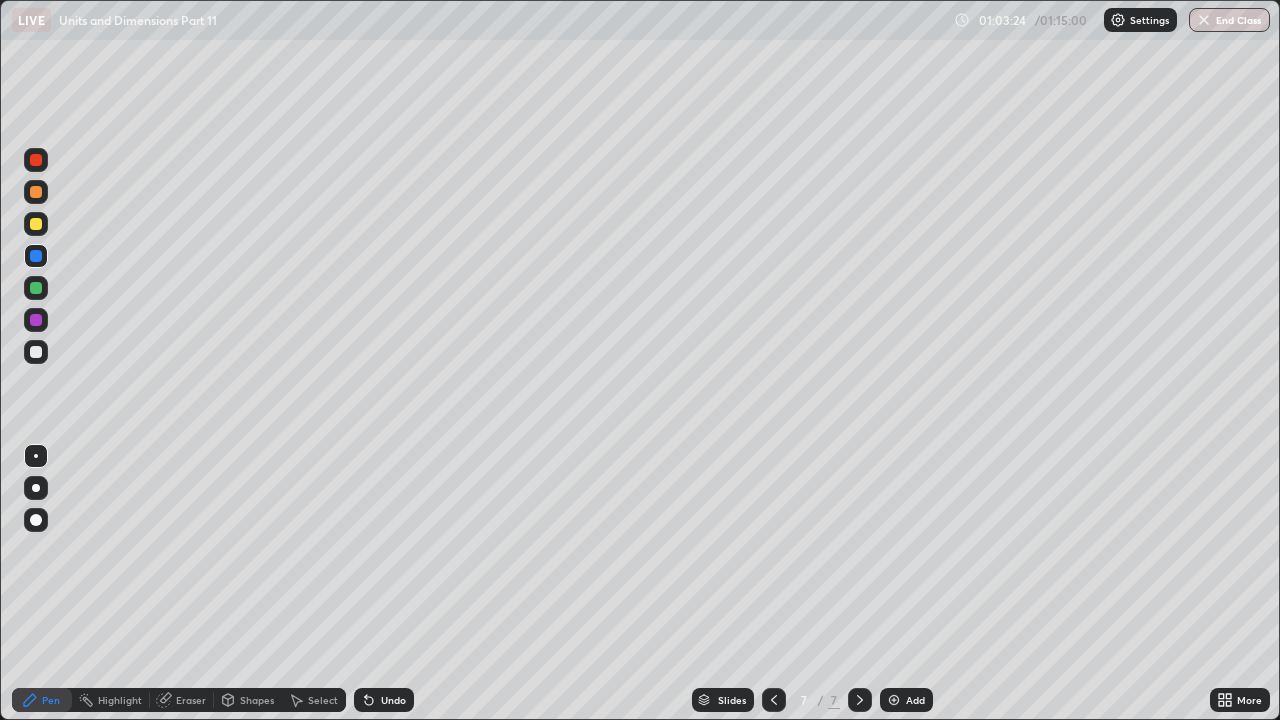 click on "Undo" at bounding box center (393, 700) 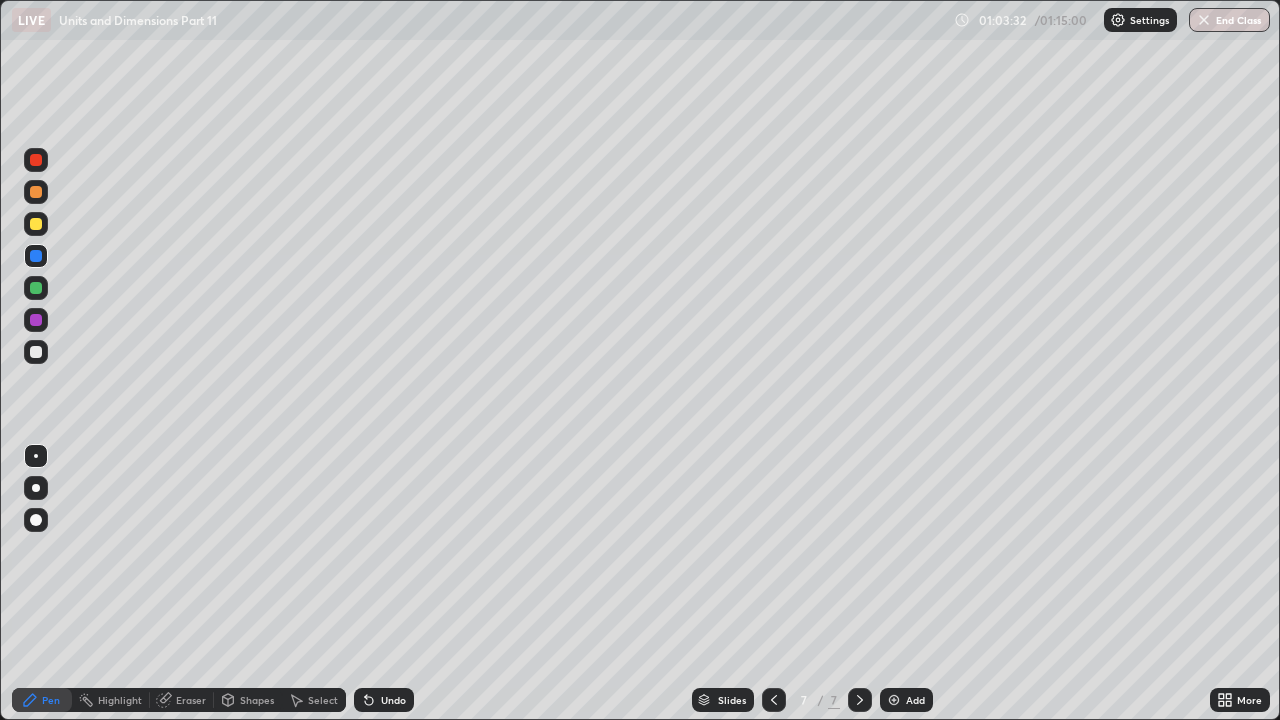 click at bounding box center [36, 352] 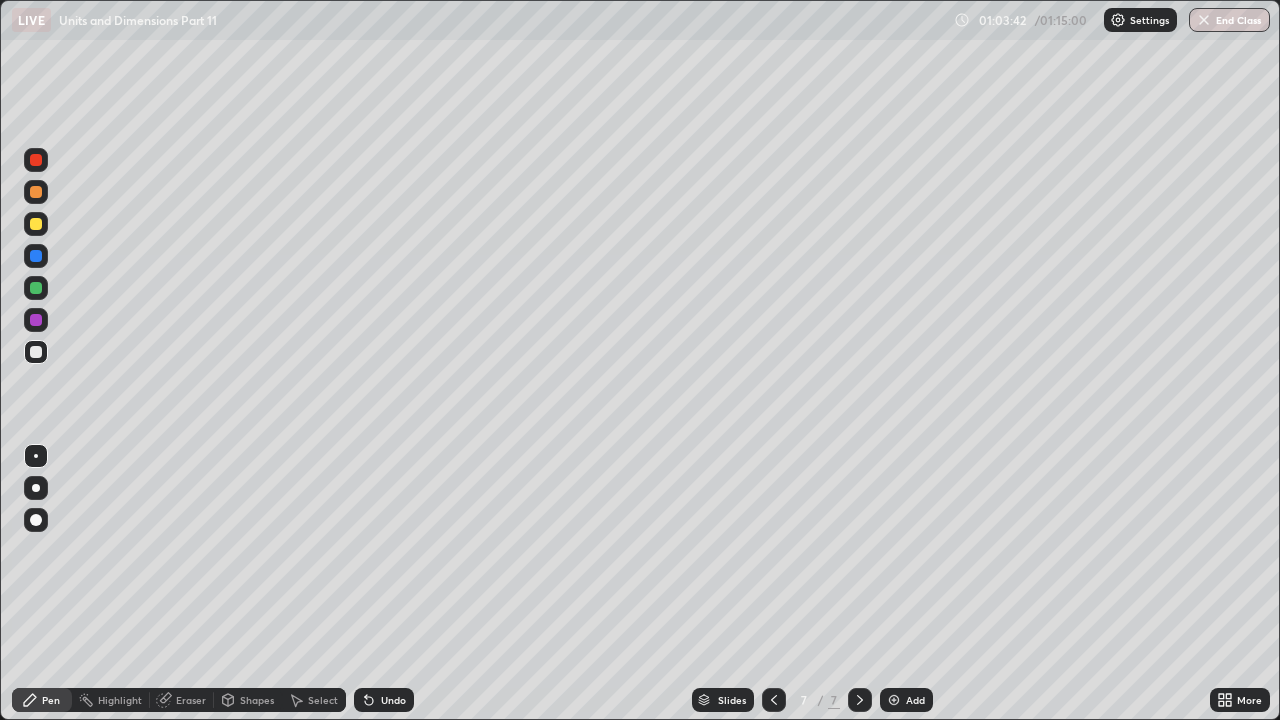 click at bounding box center [36, 320] 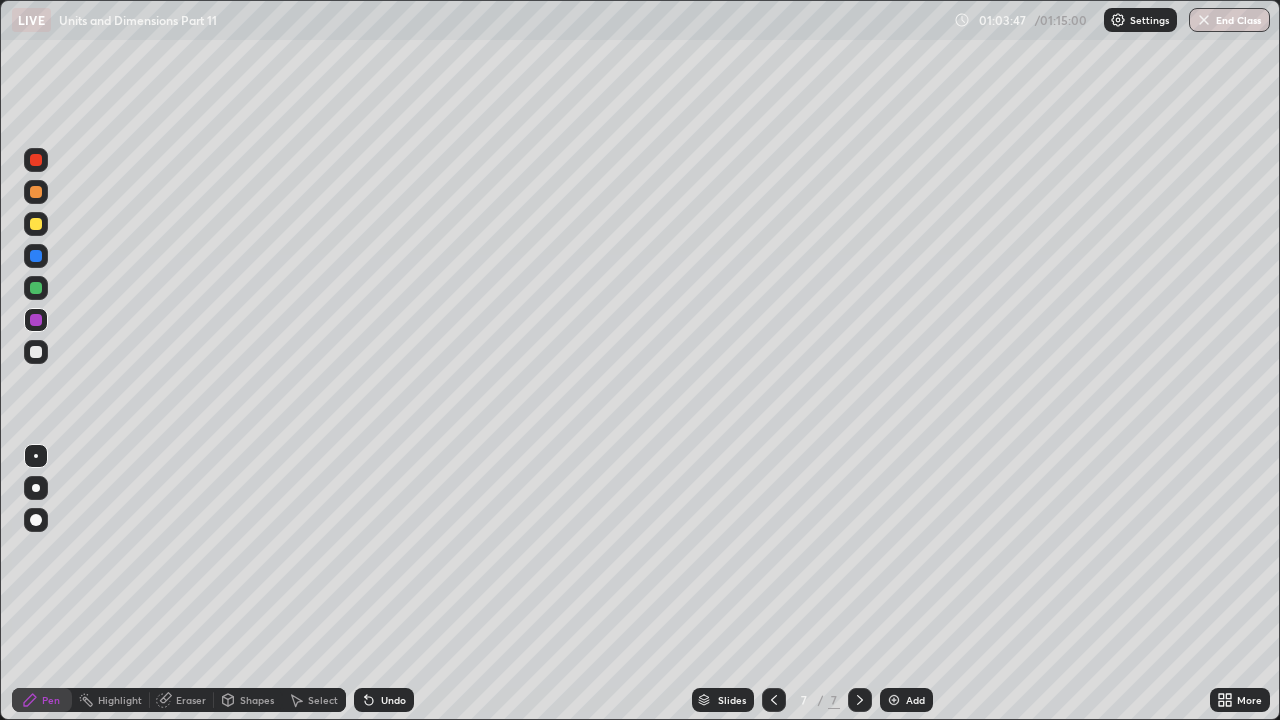 click at bounding box center [36, 224] 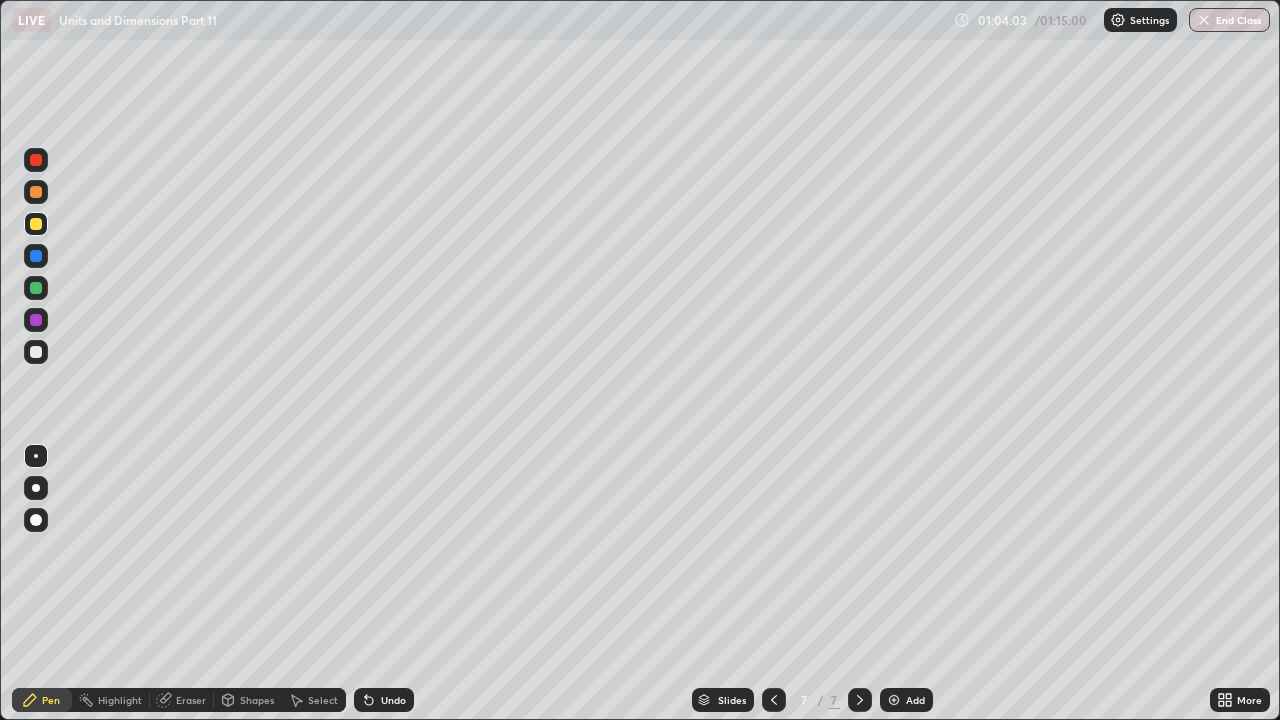 click at bounding box center [36, 192] 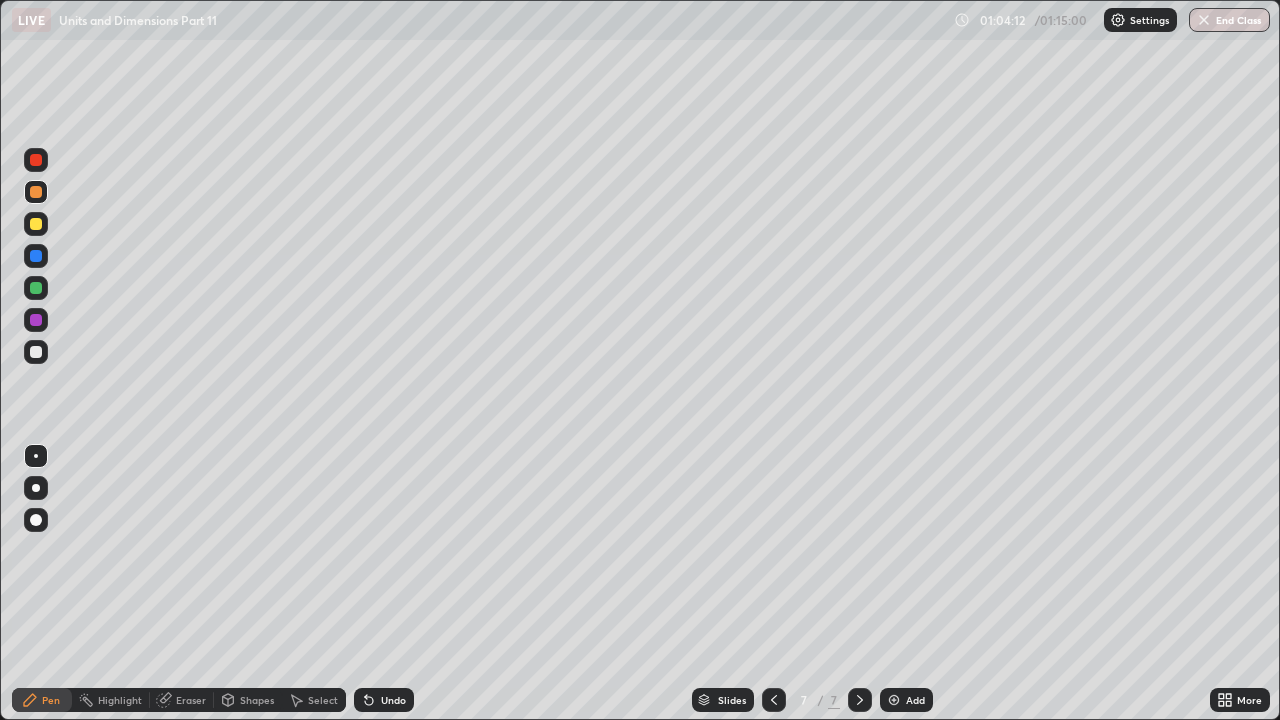 click on "Undo" at bounding box center (393, 700) 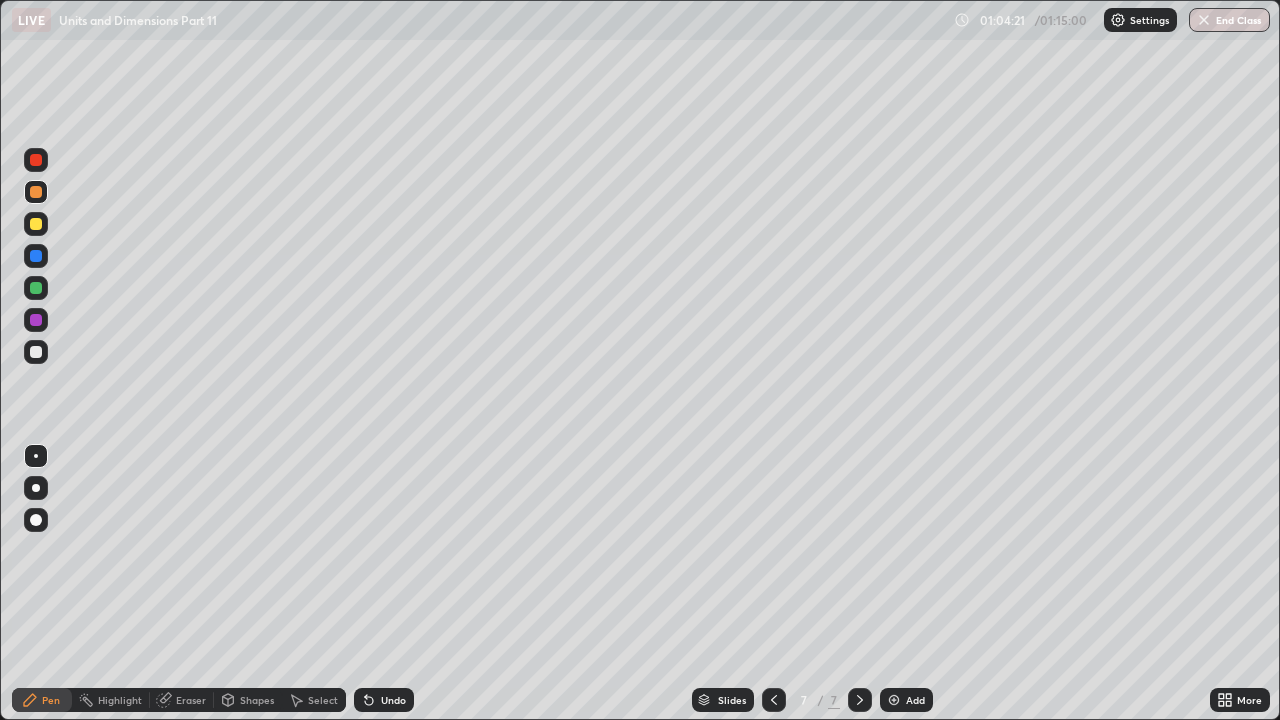 click on "Undo" at bounding box center [393, 700] 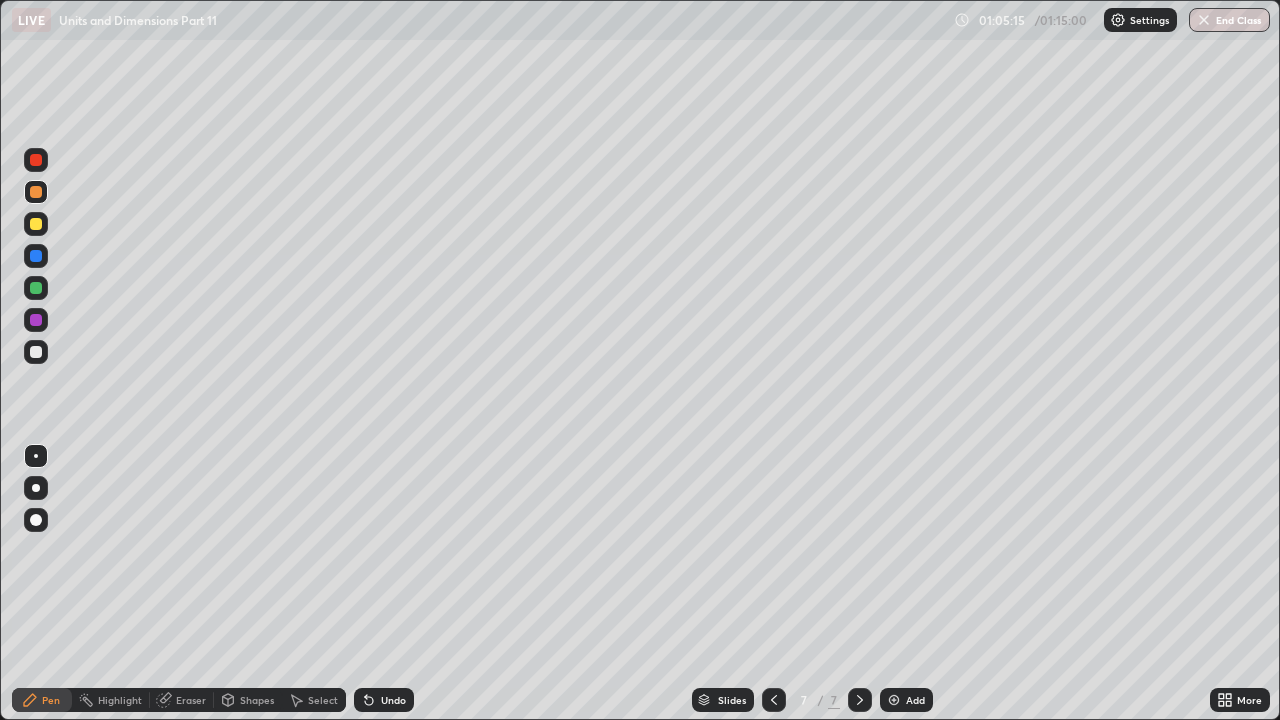 click on "Eraser" at bounding box center [191, 700] 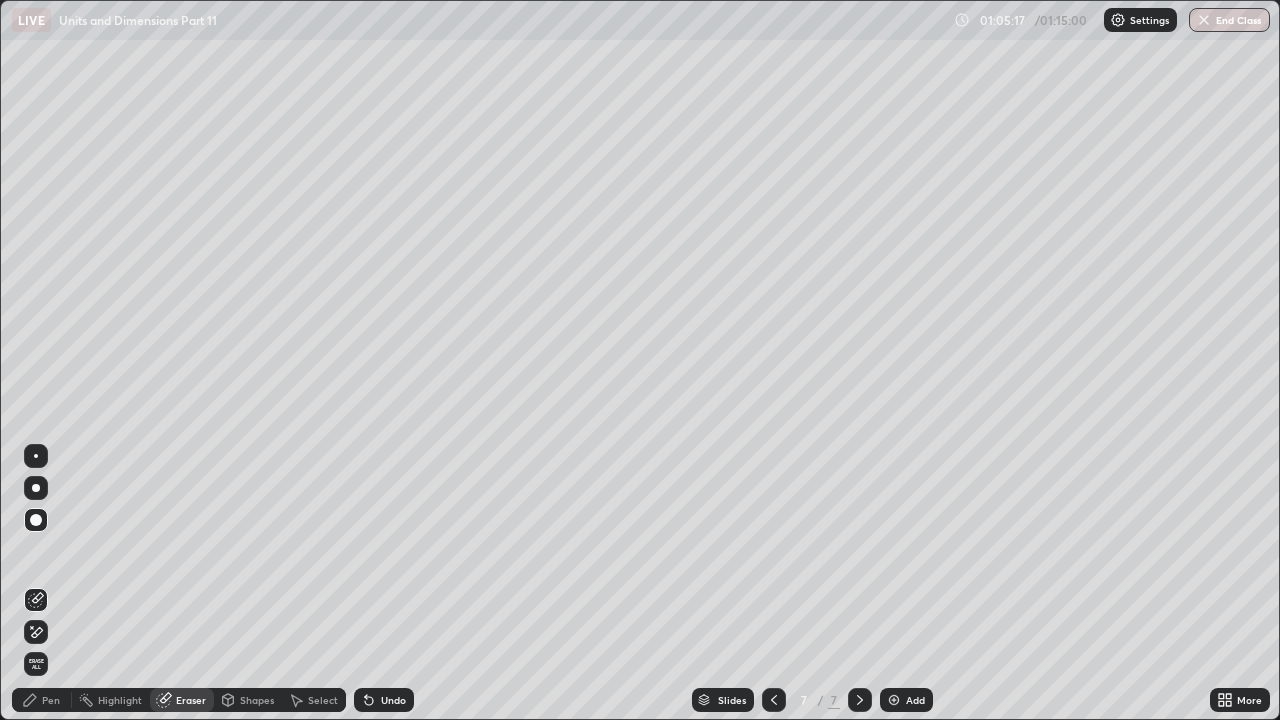 click on "Pen" at bounding box center [51, 700] 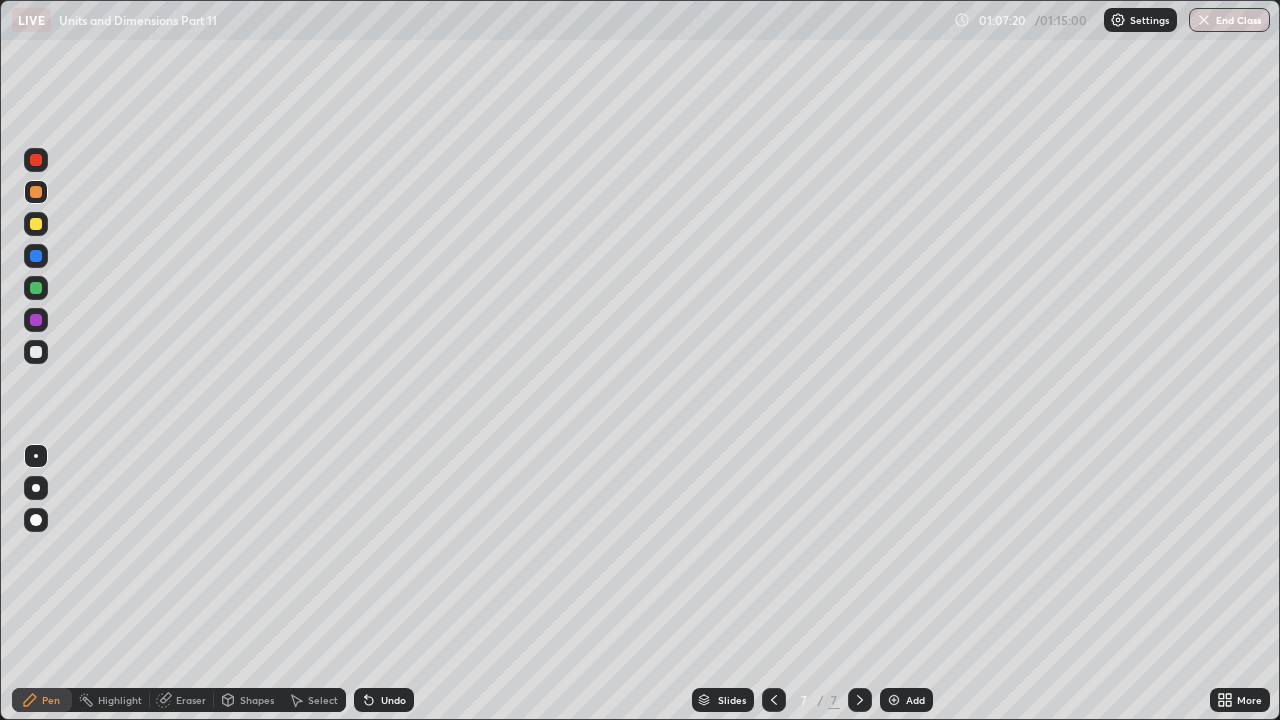 click at bounding box center (36, 352) 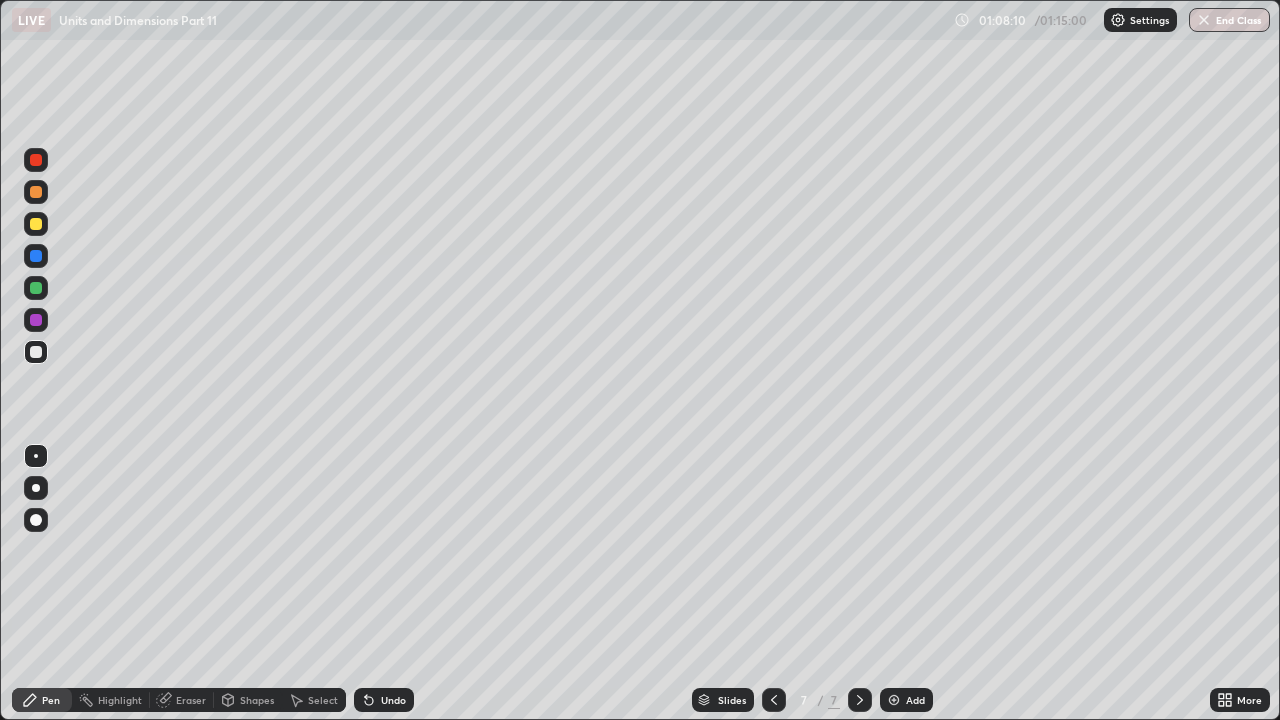 click on "Add" at bounding box center (915, 700) 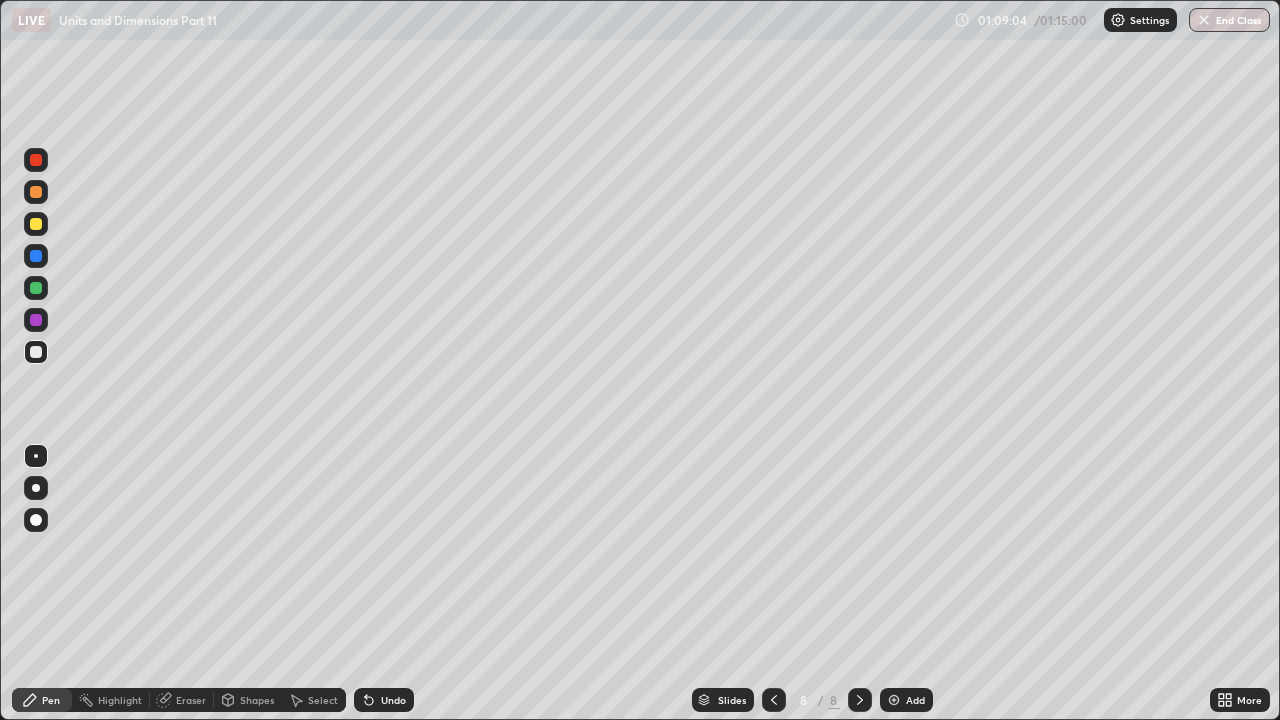 click 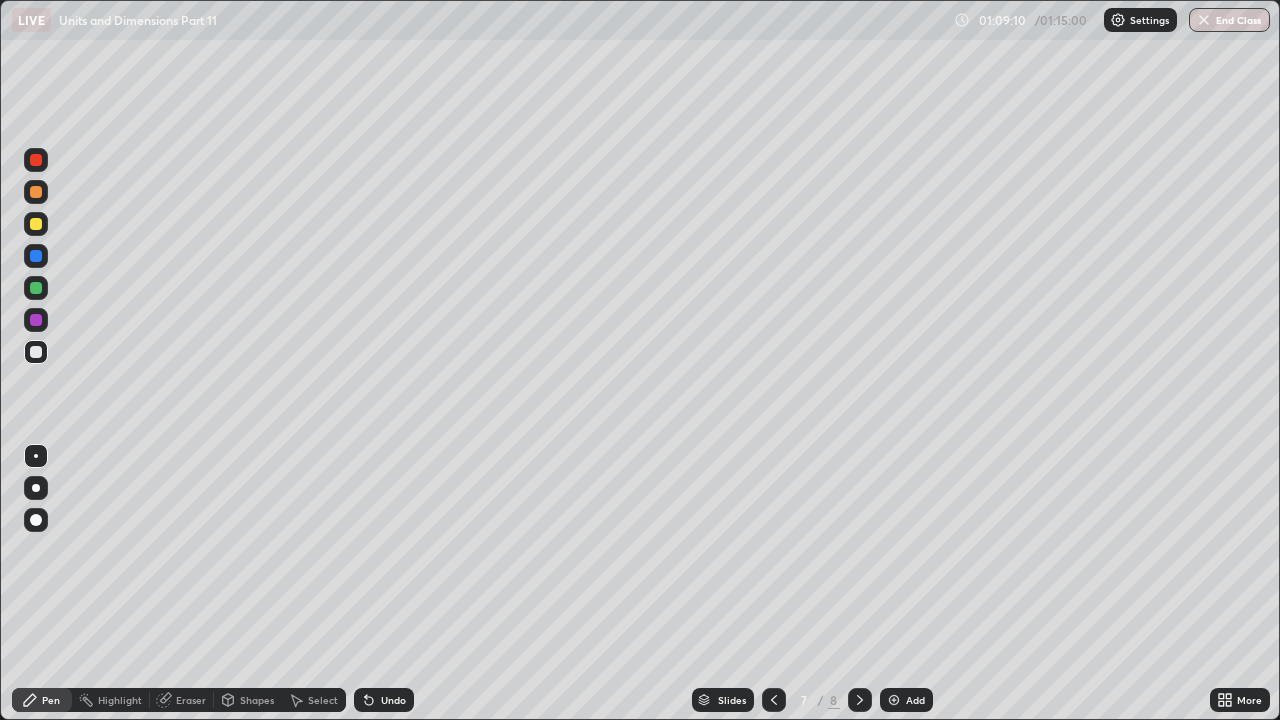 click 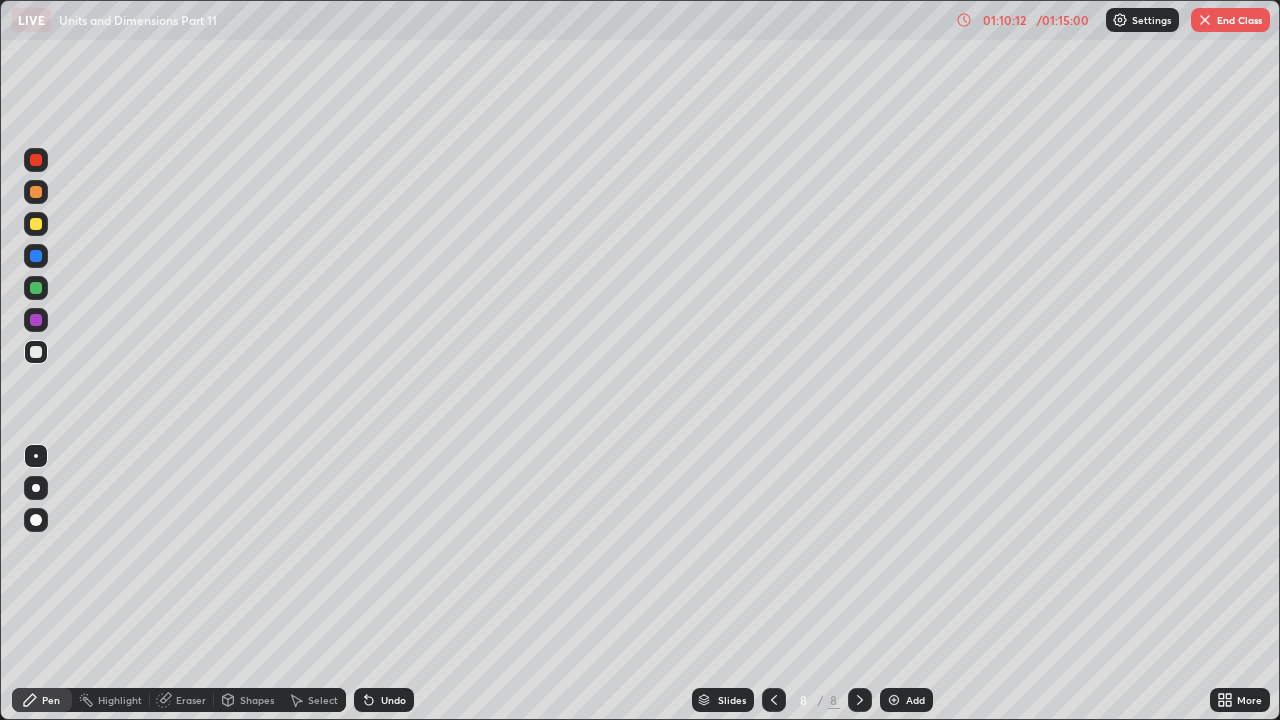 click on "End Class" at bounding box center [1230, 20] 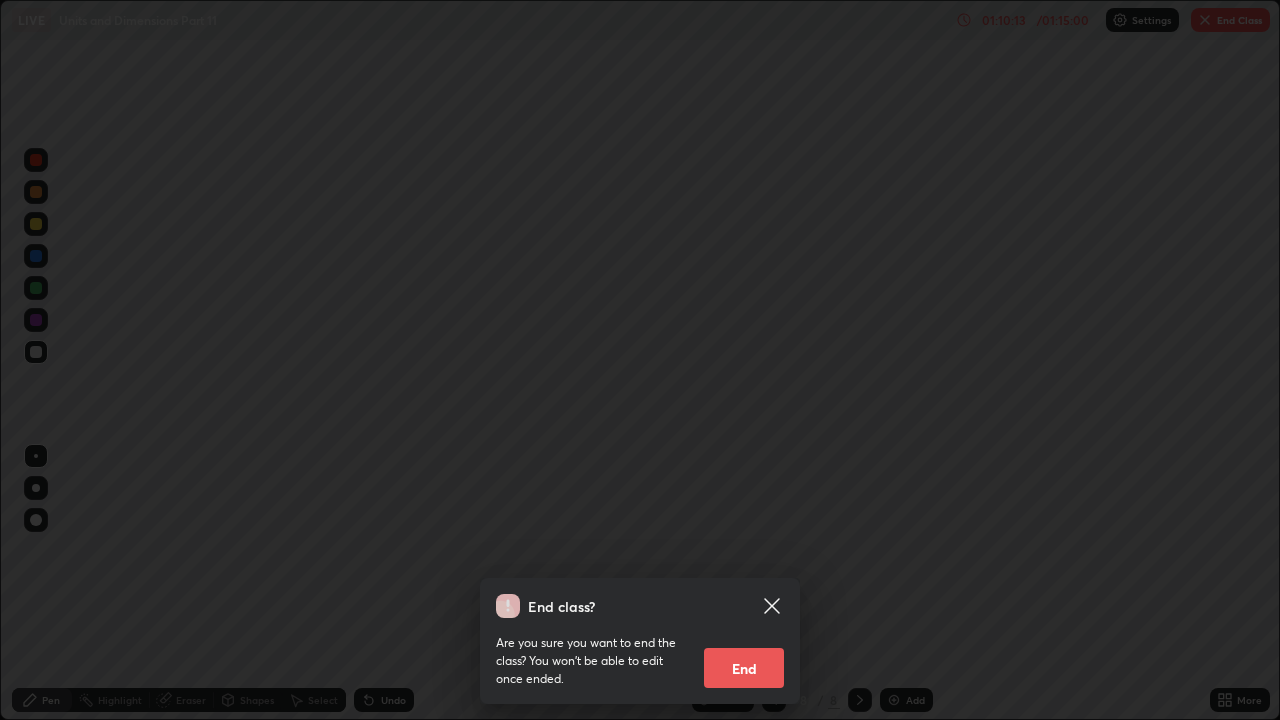 click on "End" at bounding box center [744, 668] 